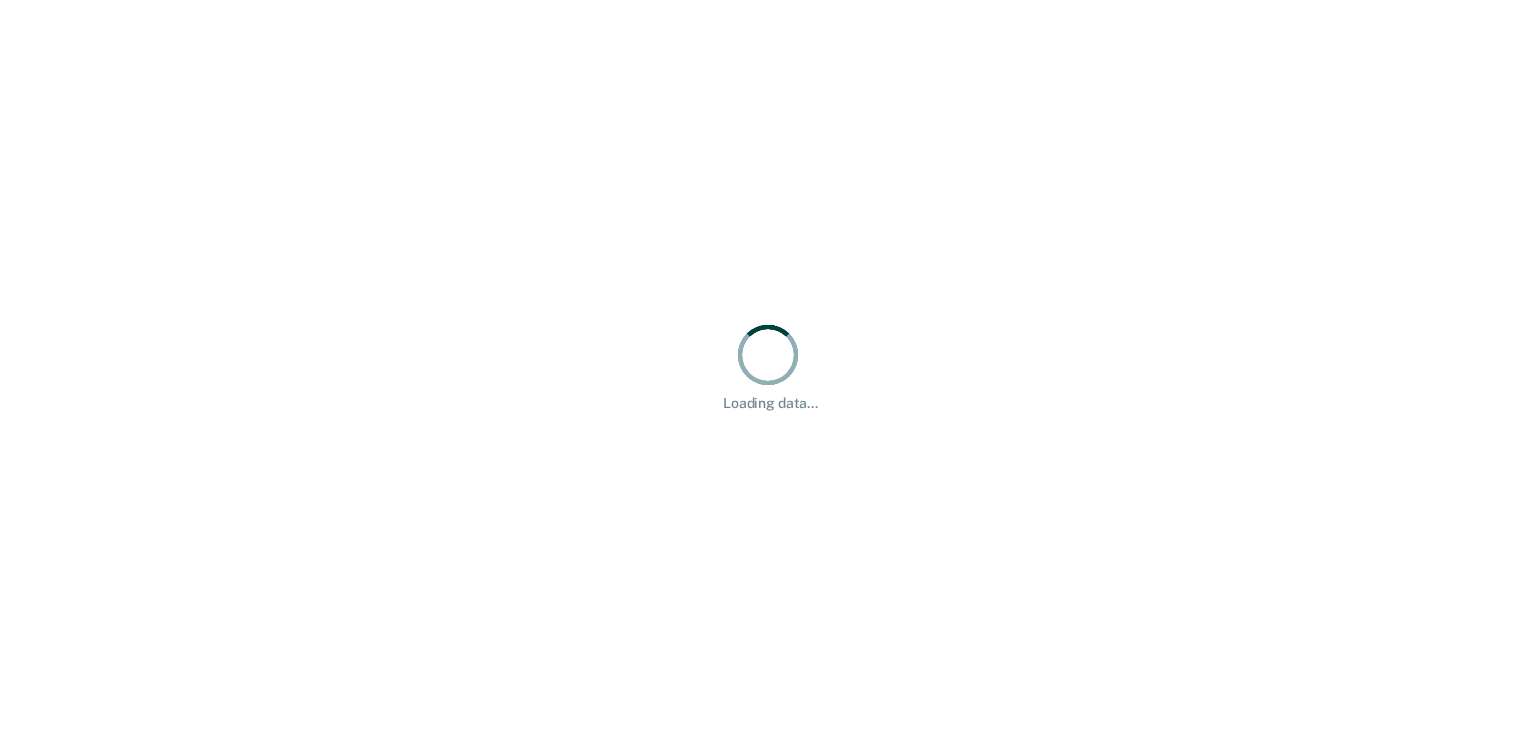 scroll, scrollTop: 0, scrollLeft: 0, axis: both 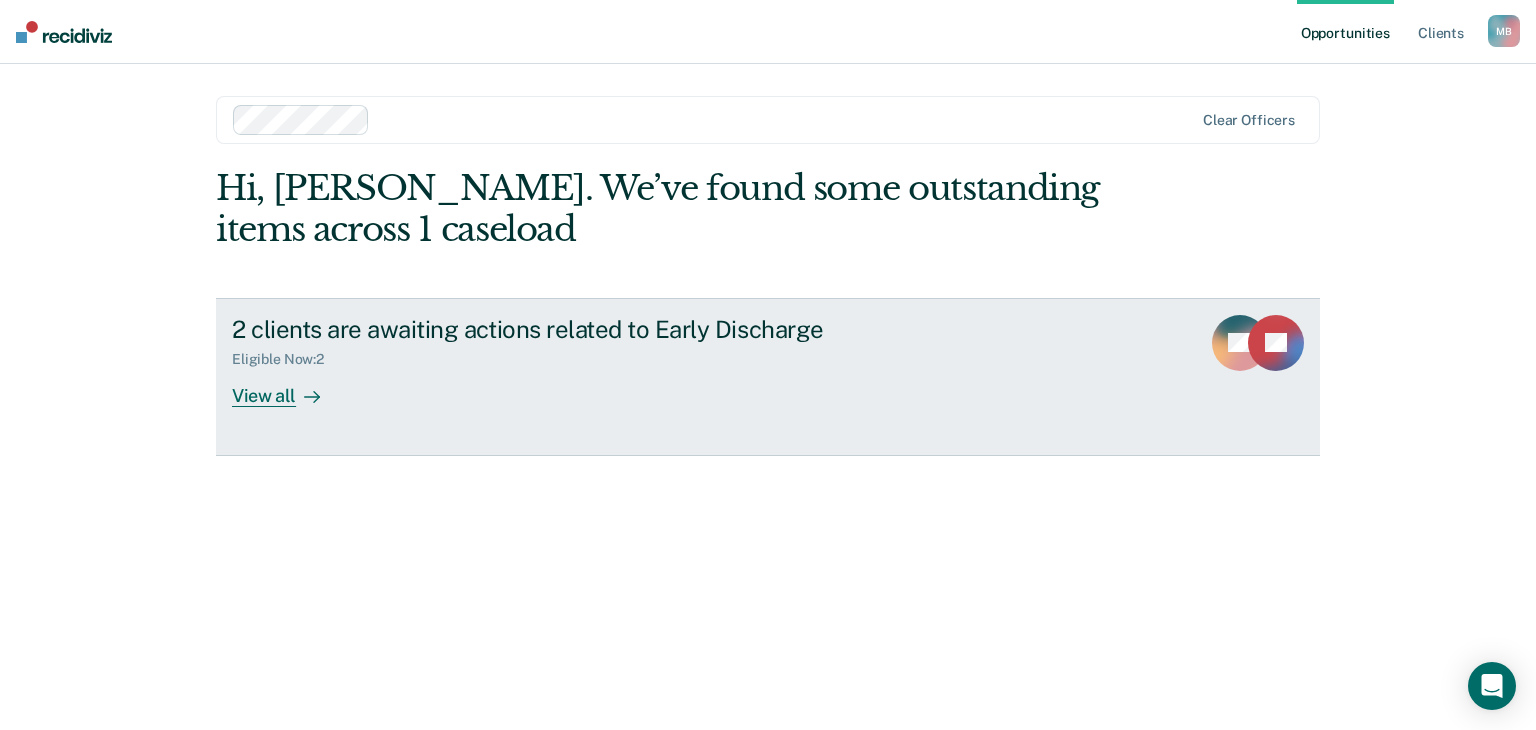 click on "View all" at bounding box center (288, 387) 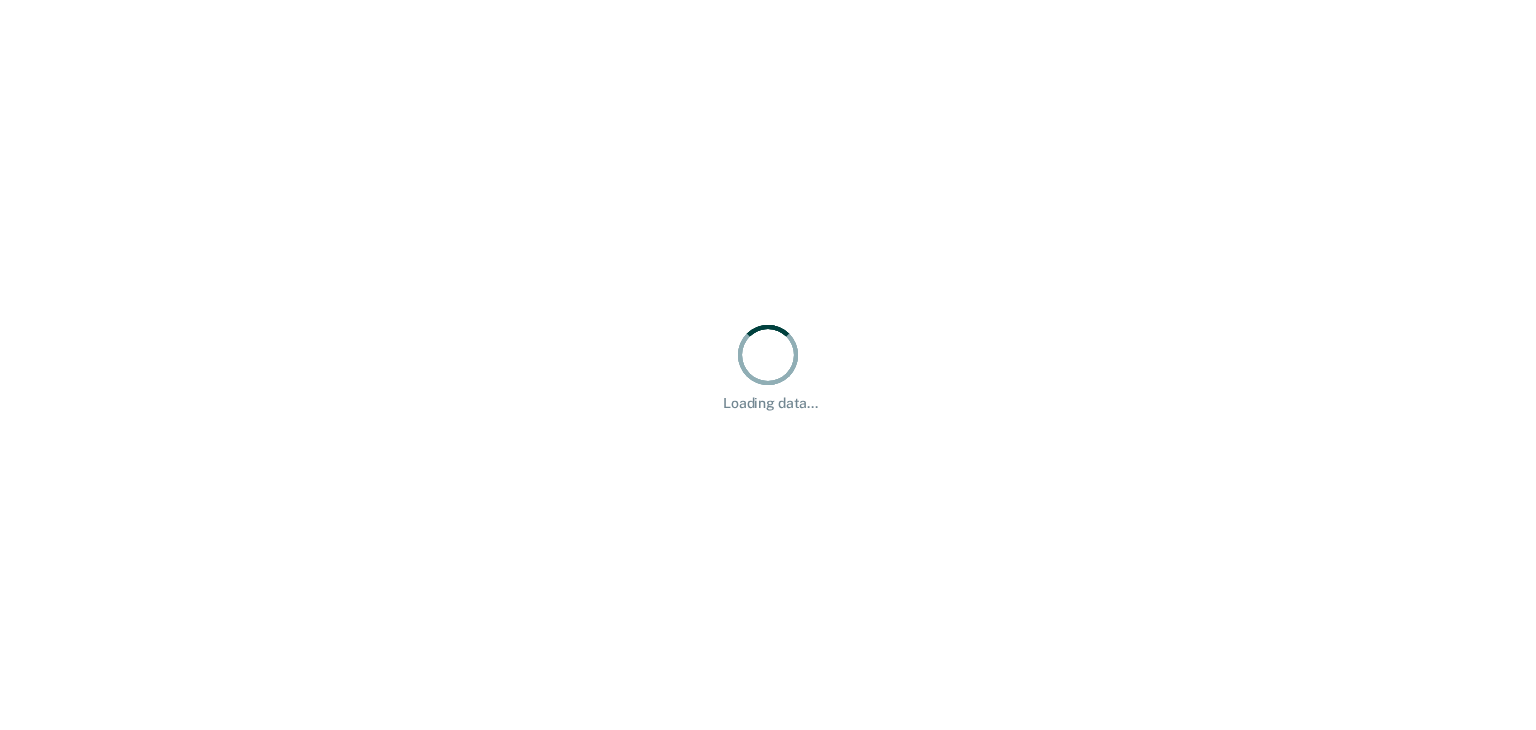 scroll, scrollTop: 0, scrollLeft: 0, axis: both 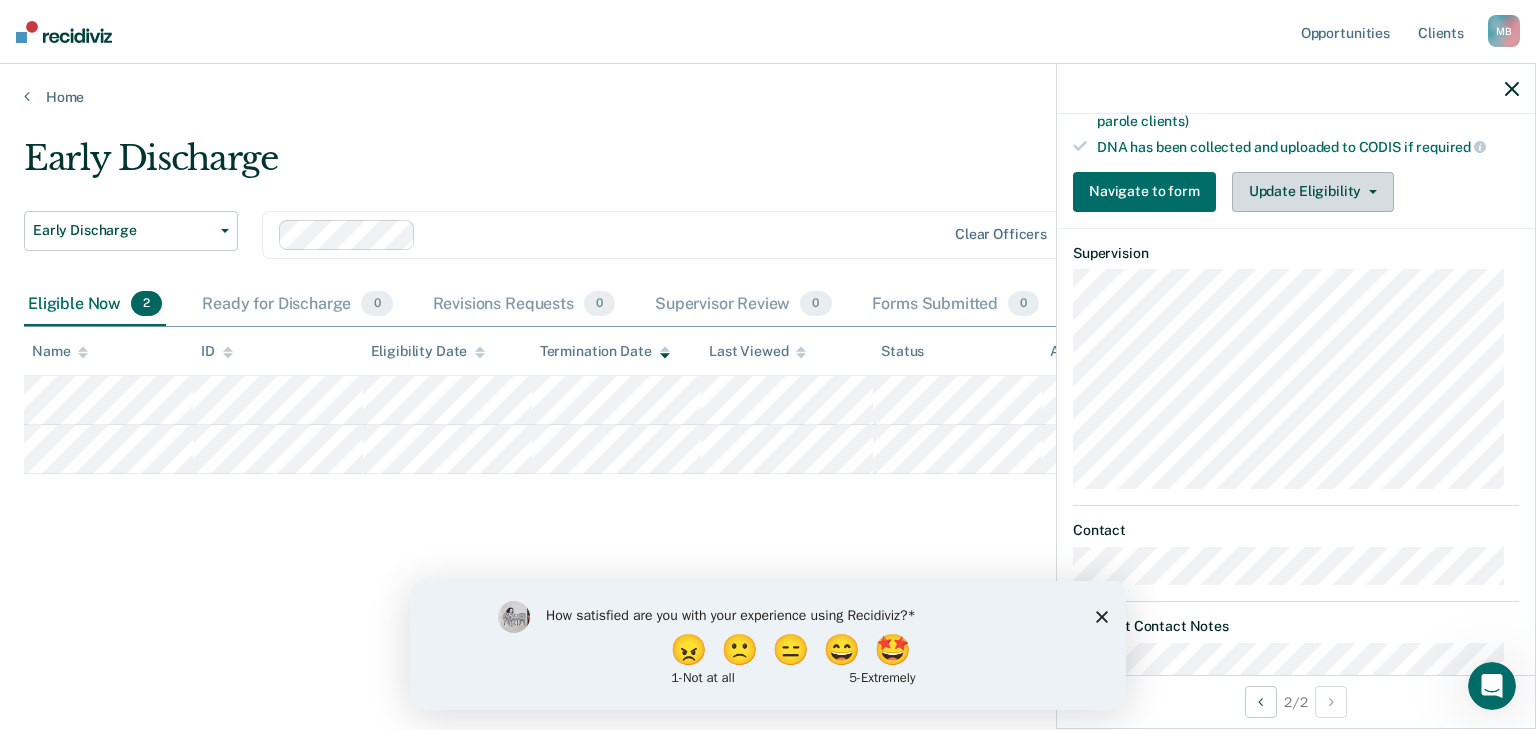 click on "Update Eligibility" at bounding box center [1313, 192] 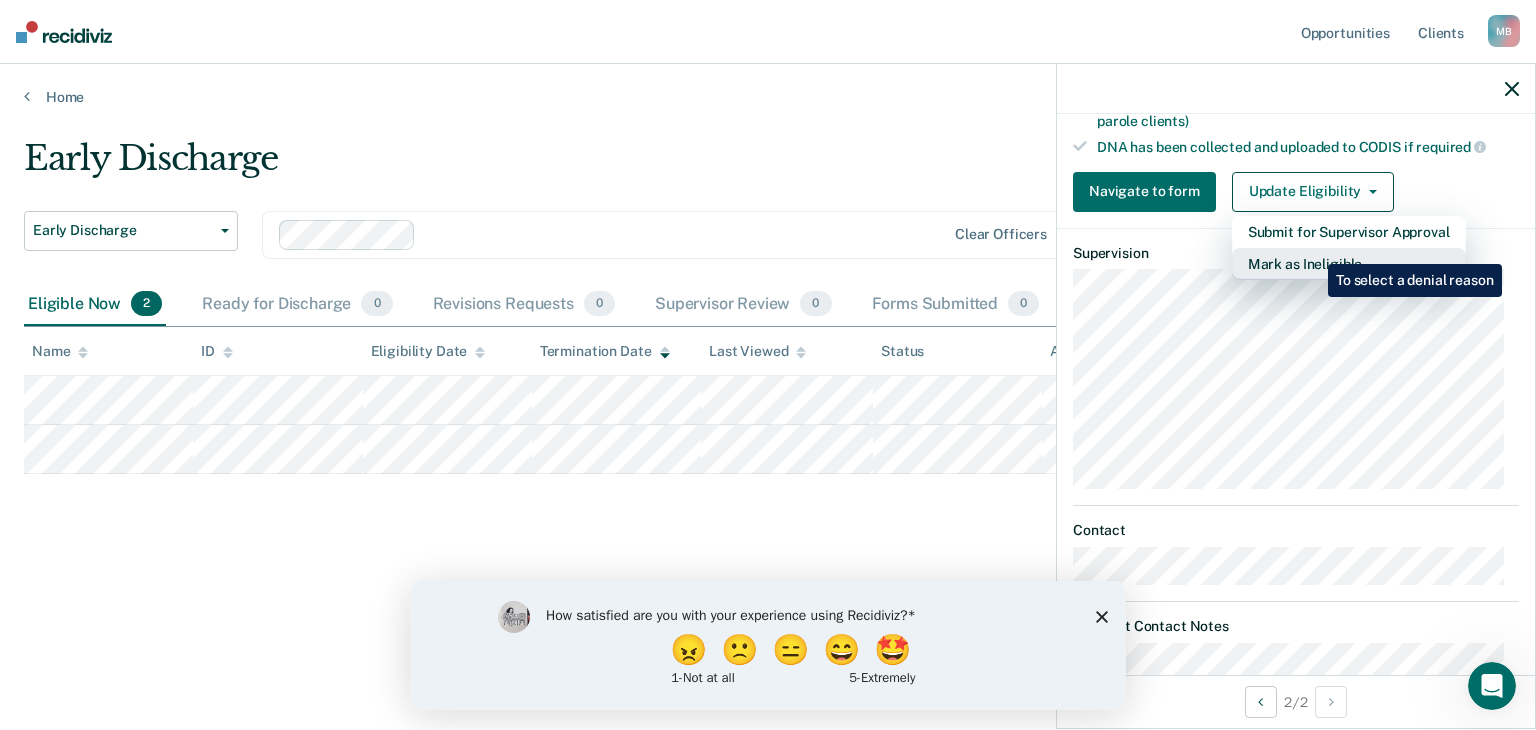 click on "Mark as Ineligible" at bounding box center [1349, 264] 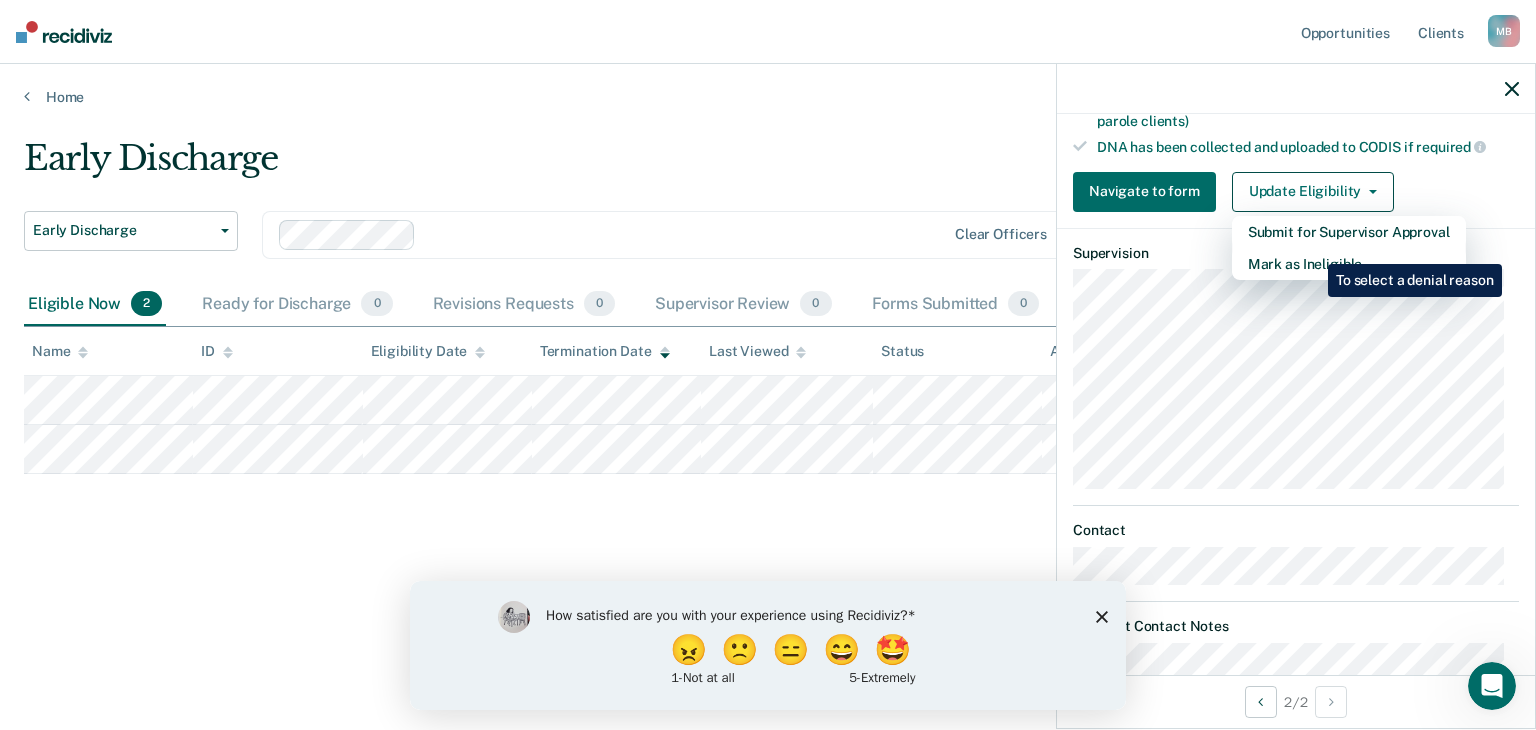scroll, scrollTop: 272, scrollLeft: 0, axis: vertical 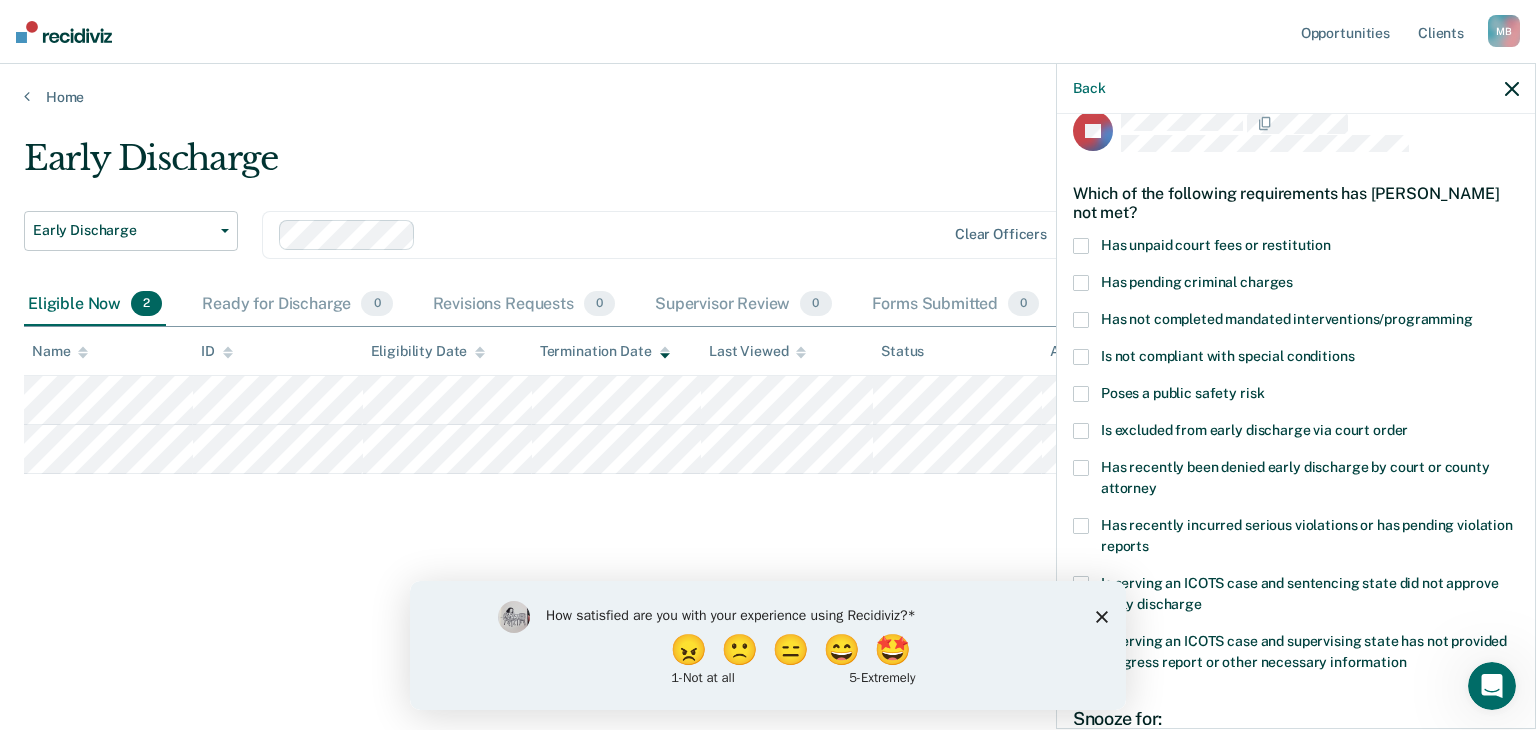 click at bounding box center [1081, 320] 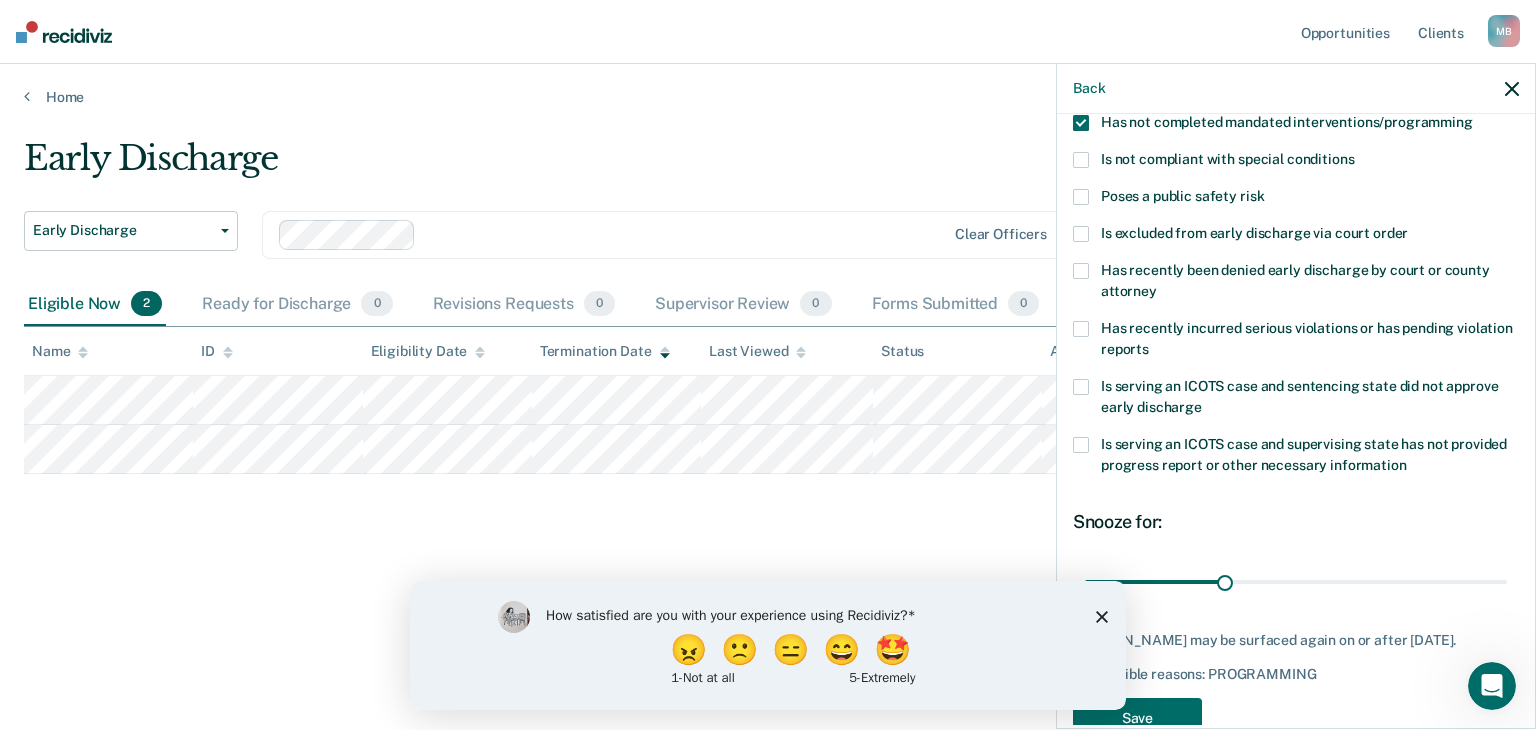 scroll, scrollTop: 228, scrollLeft: 0, axis: vertical 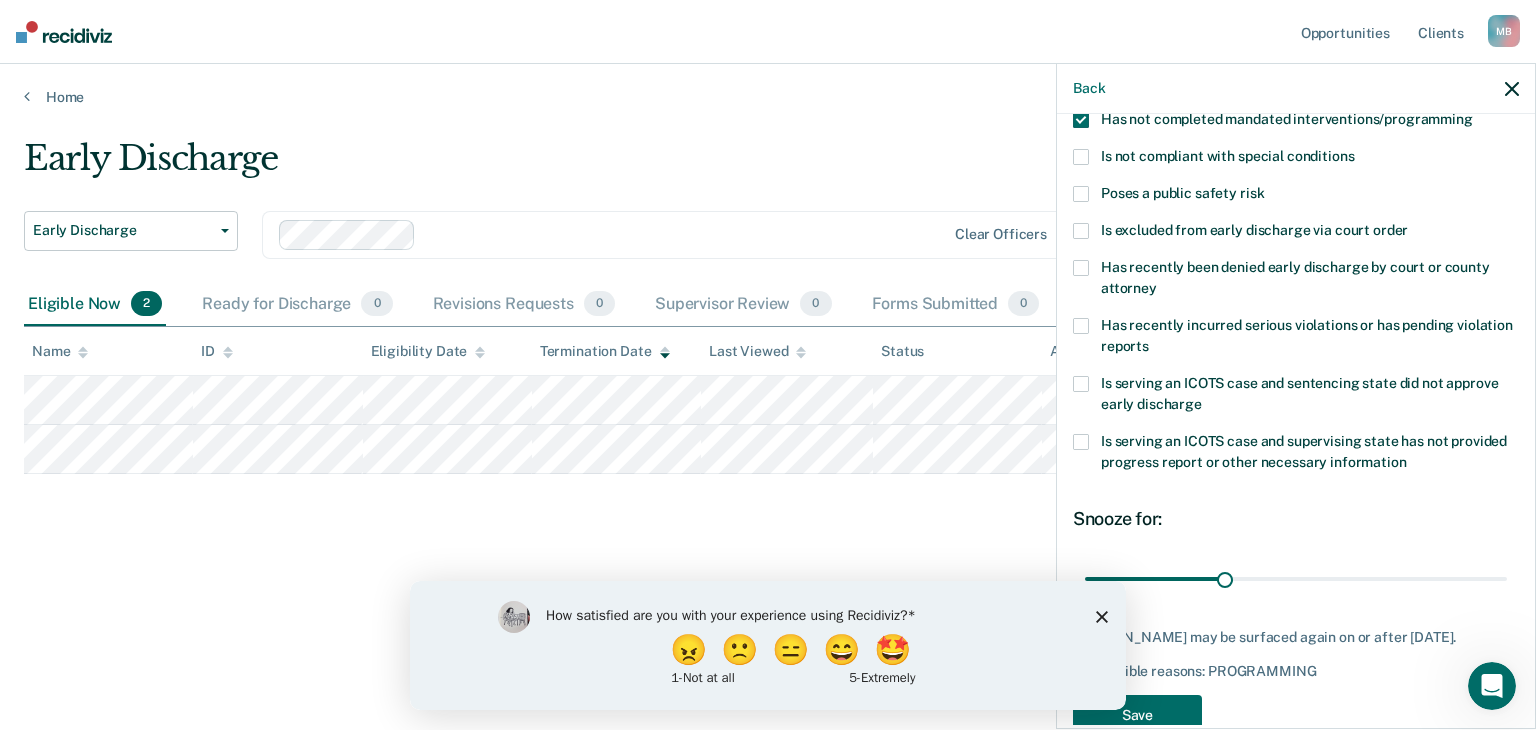 click 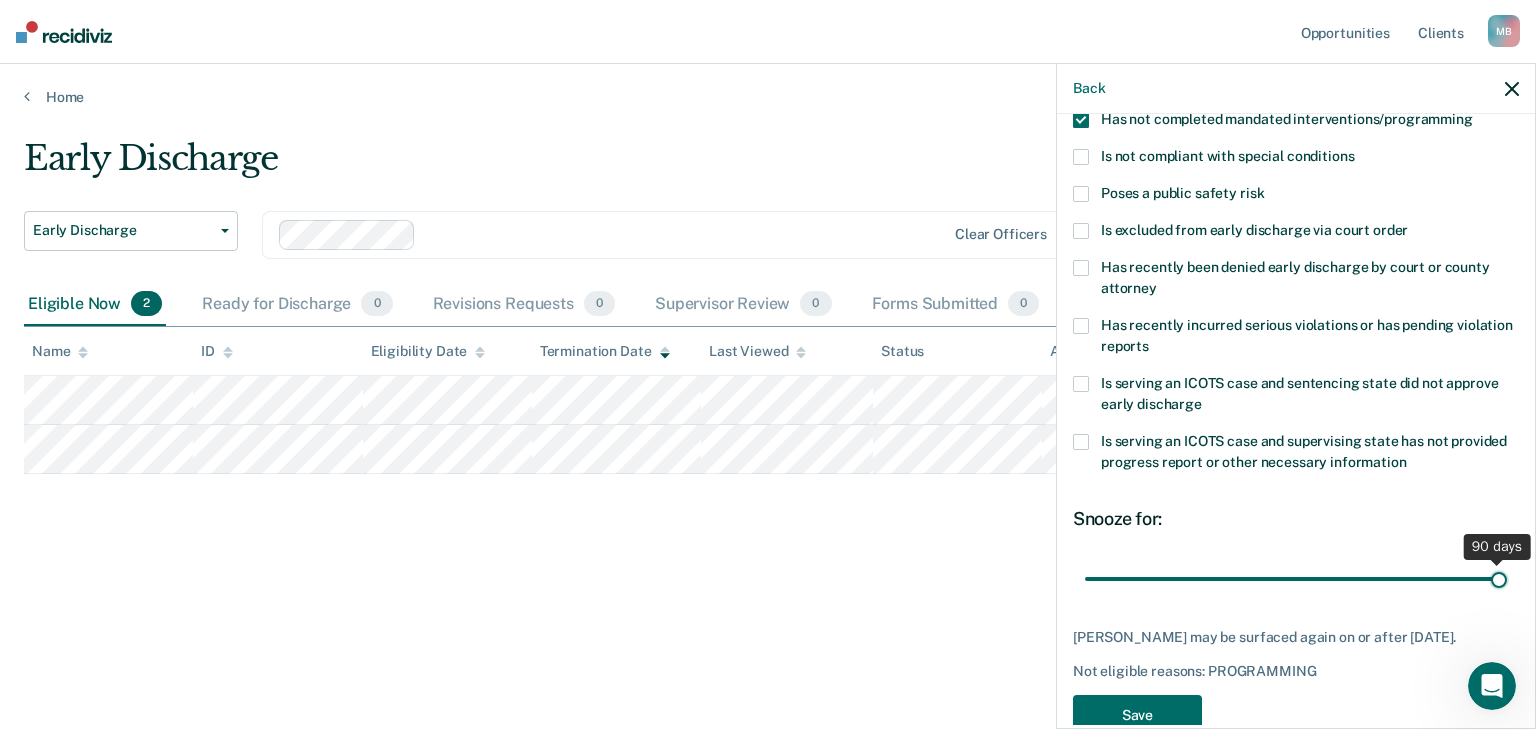 drag, startPoint x: 1218, startPoint y: 581, endPoint x: 1520, endPoint y: 576, distance: 302.04138 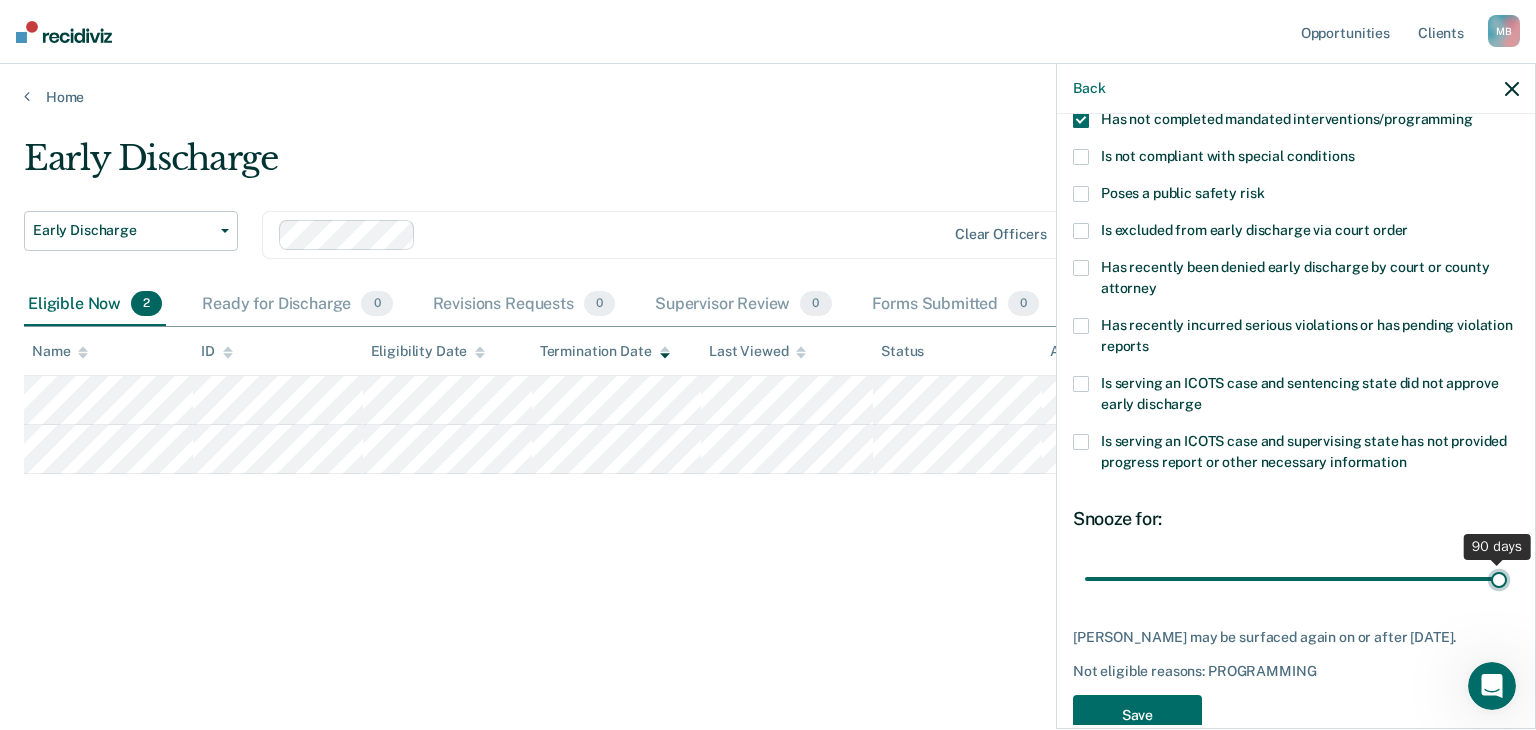 type on "90" 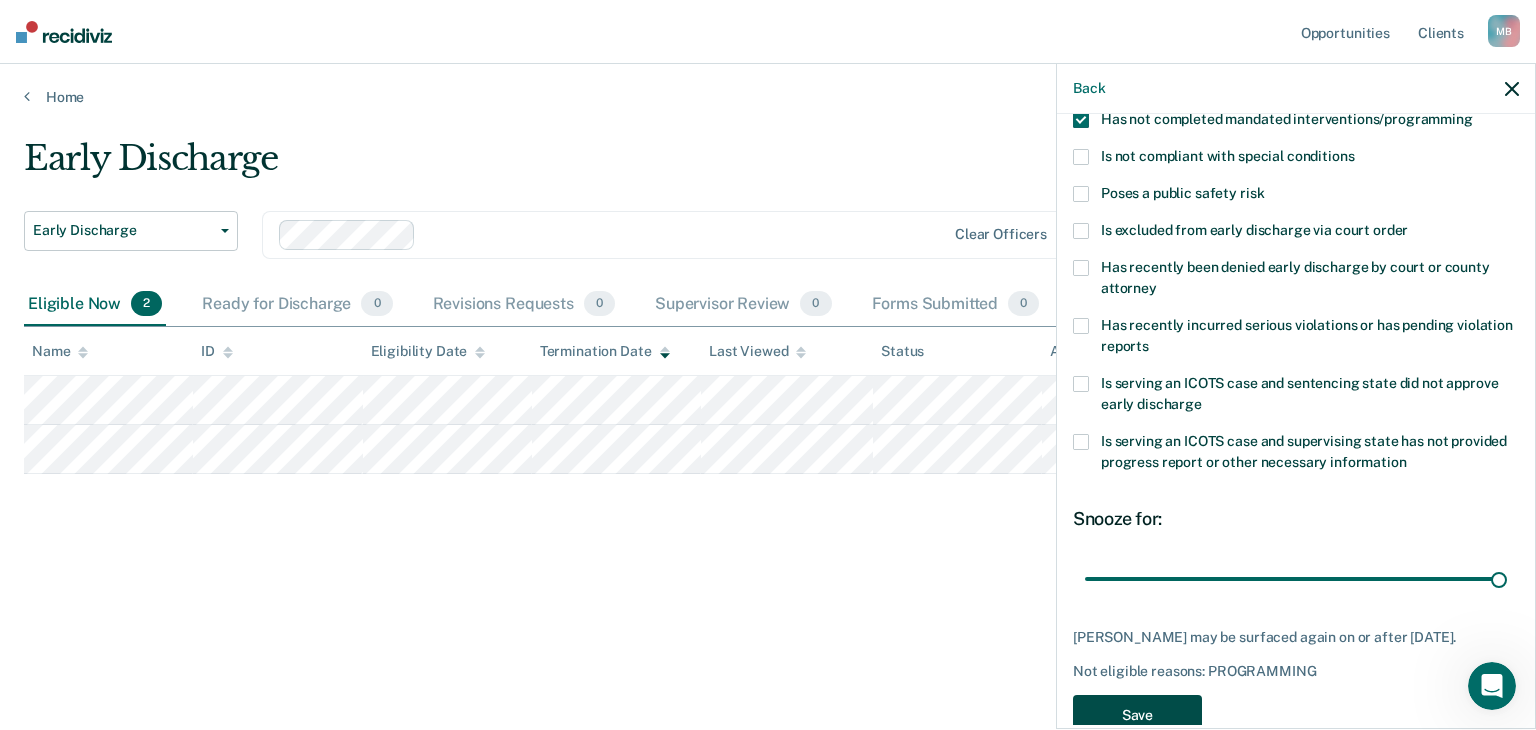 click on "Save" at bounding box center (1137, 715) 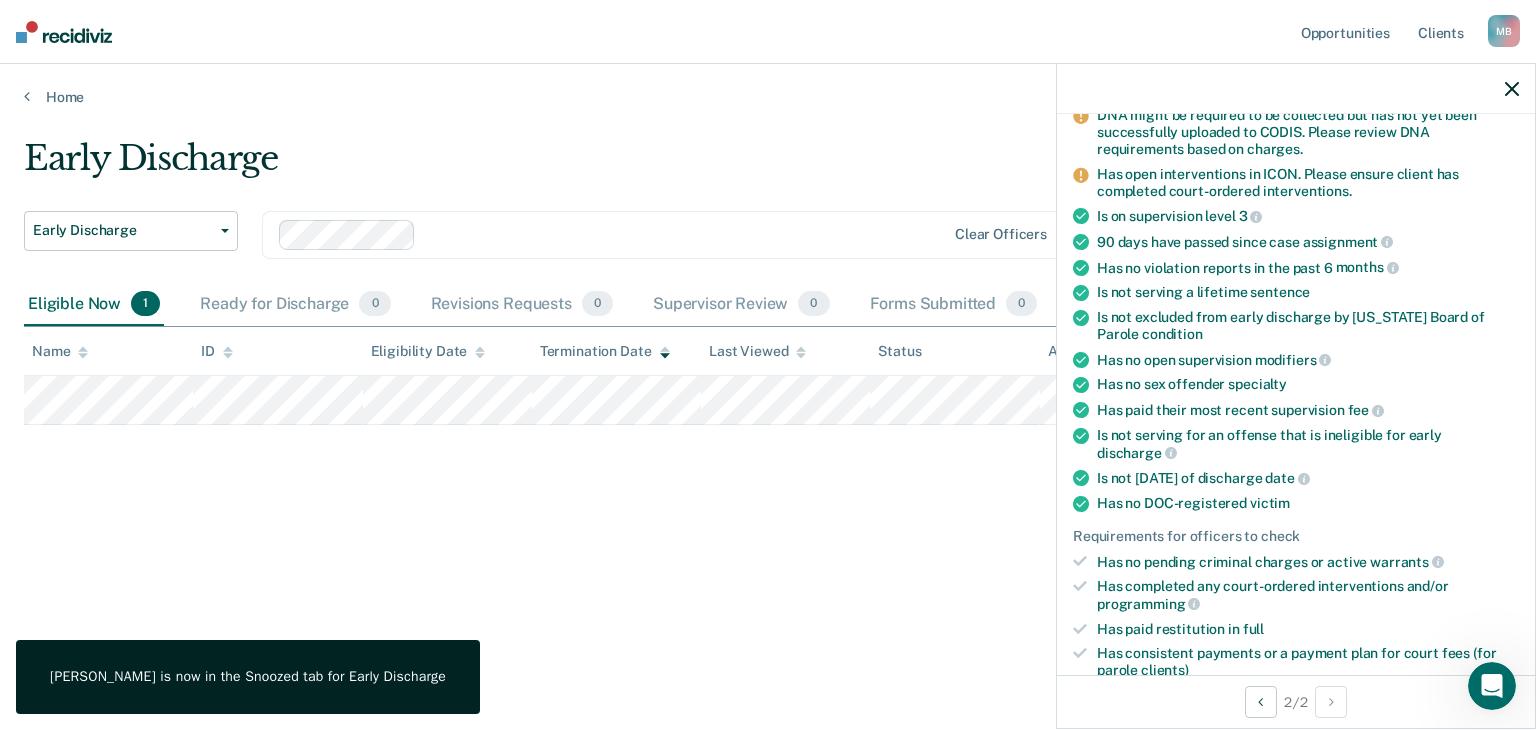 click 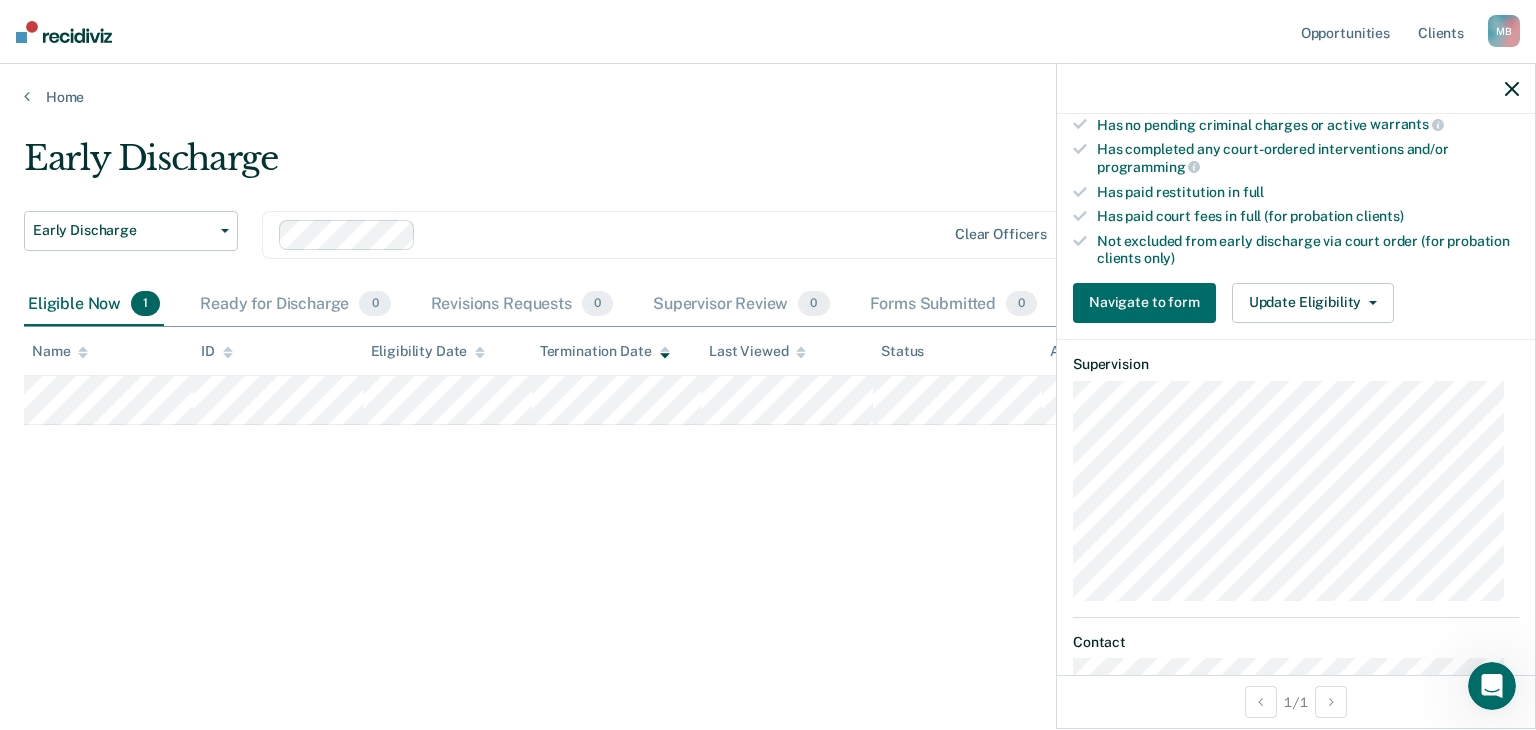 scroll, scrollTop: 514, scrollLeft: 0, axis: vertical 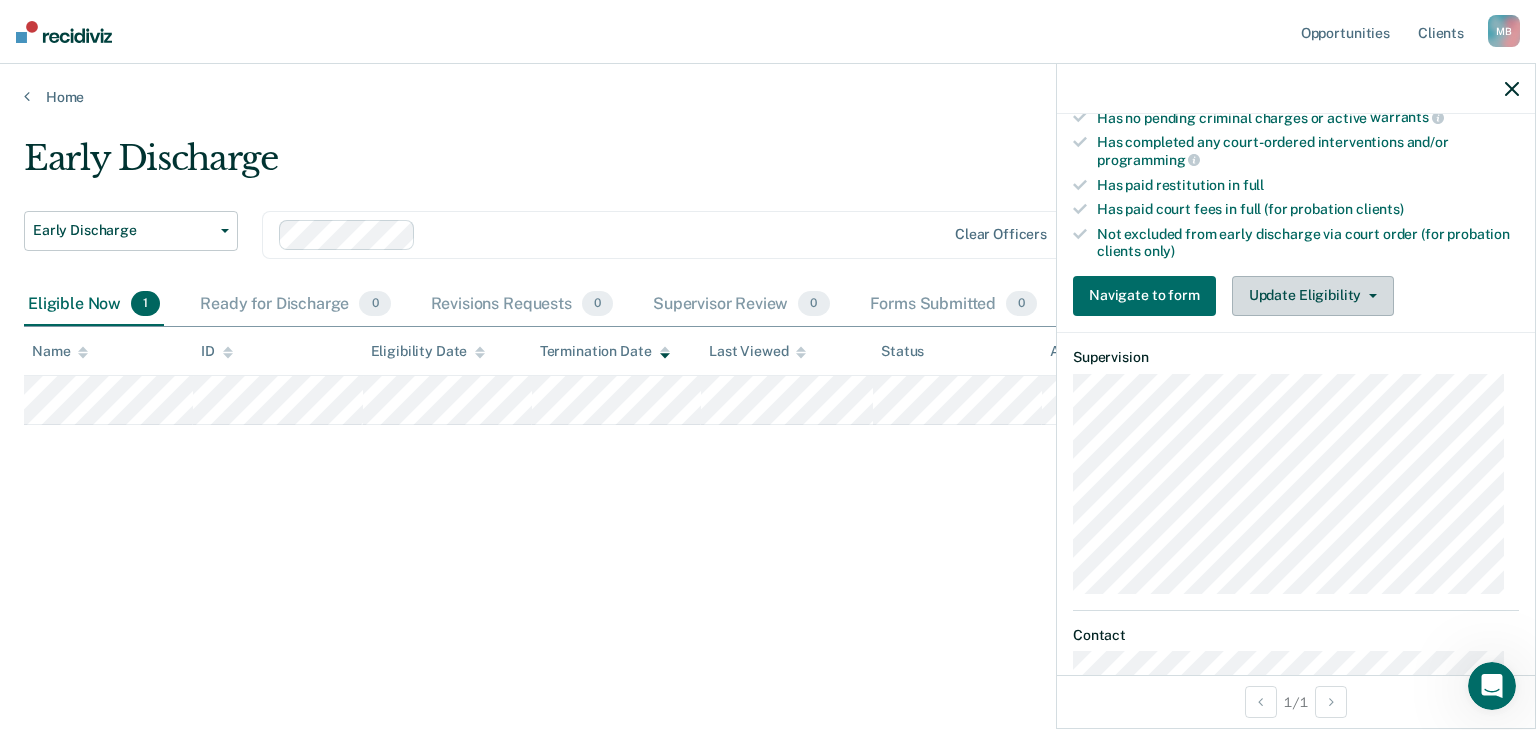 click on "Update Eligibility" at bounding box center (1313, 296) 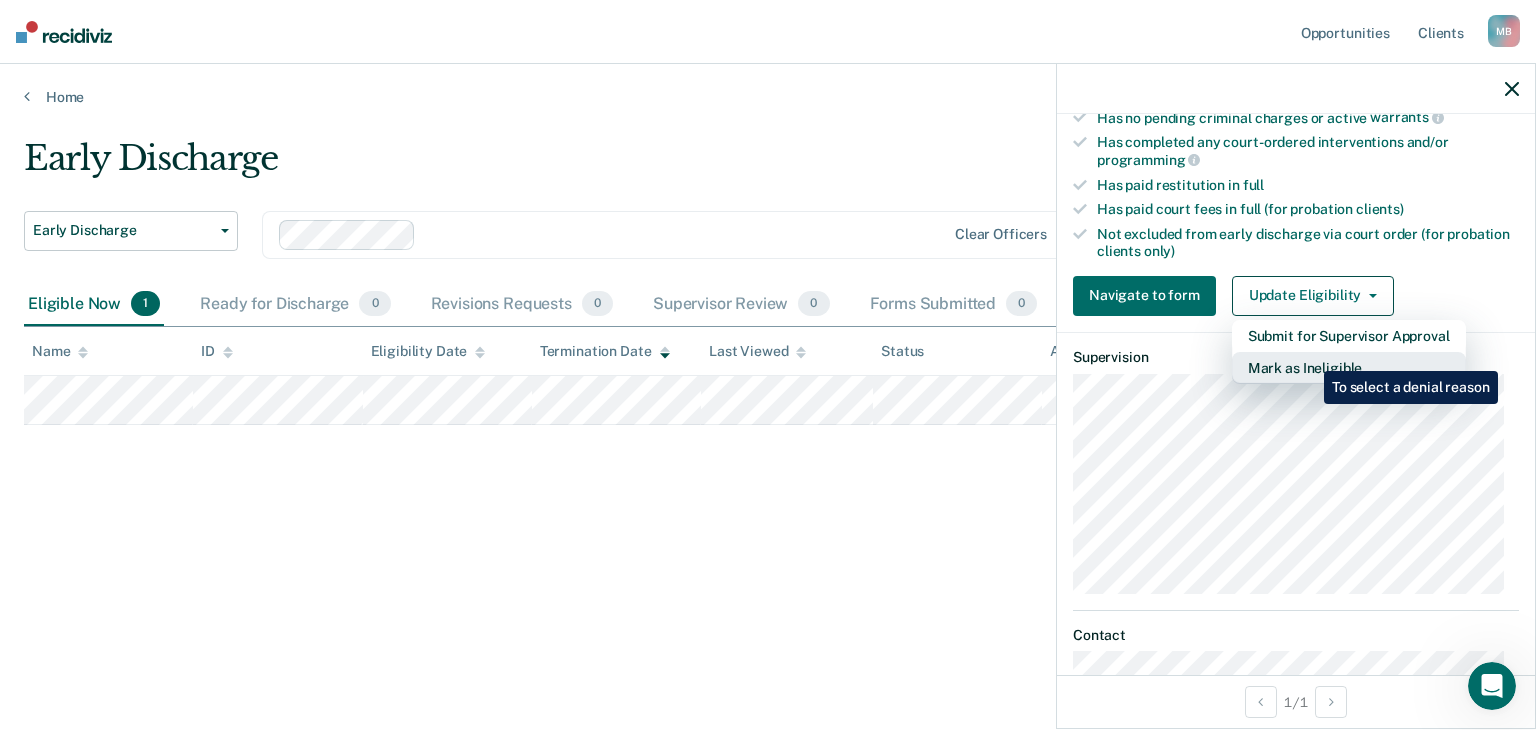 click on "Mark as Ineligible" at bounding box center (1349, 368) 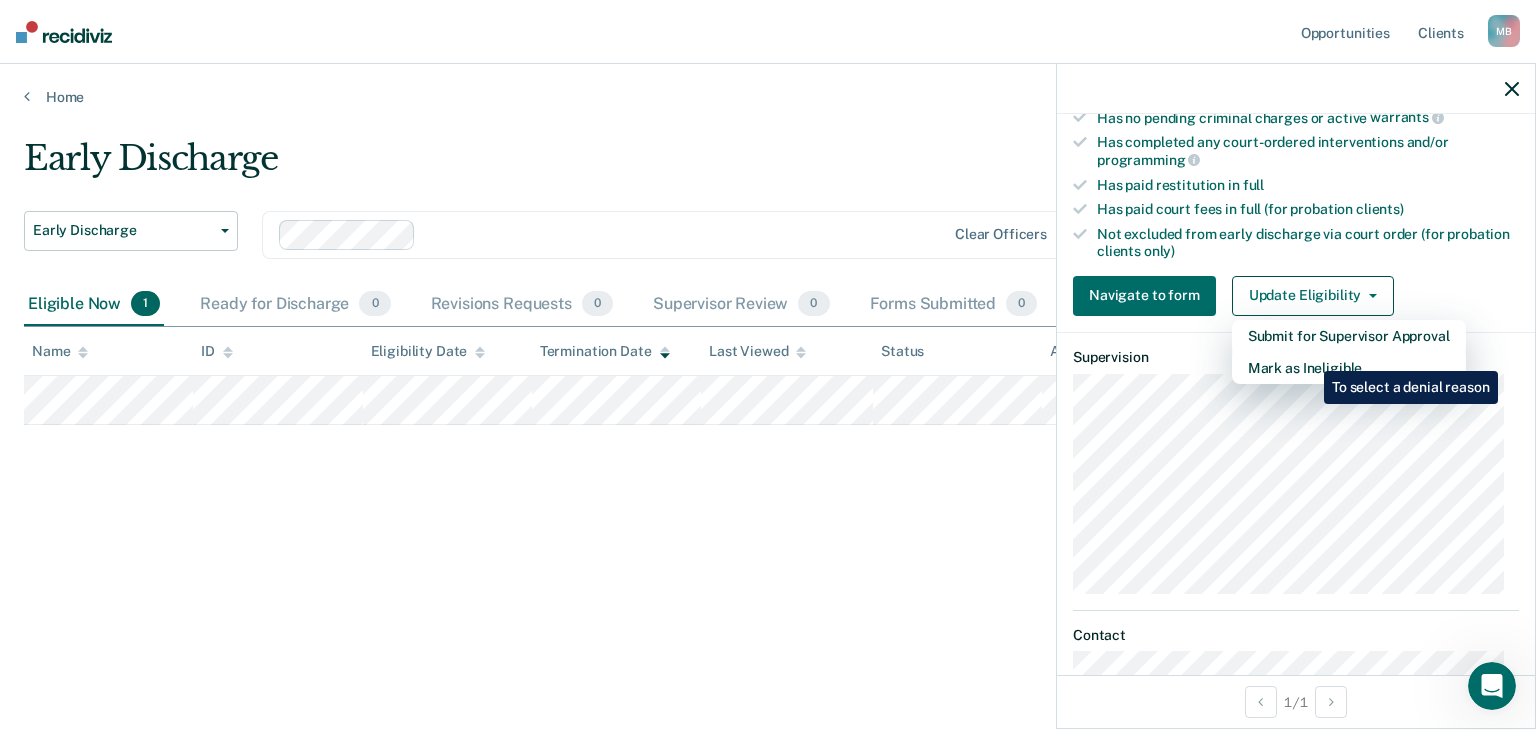 scroll, scrollTop: 272, scrollLeft: 0, axis: vertical 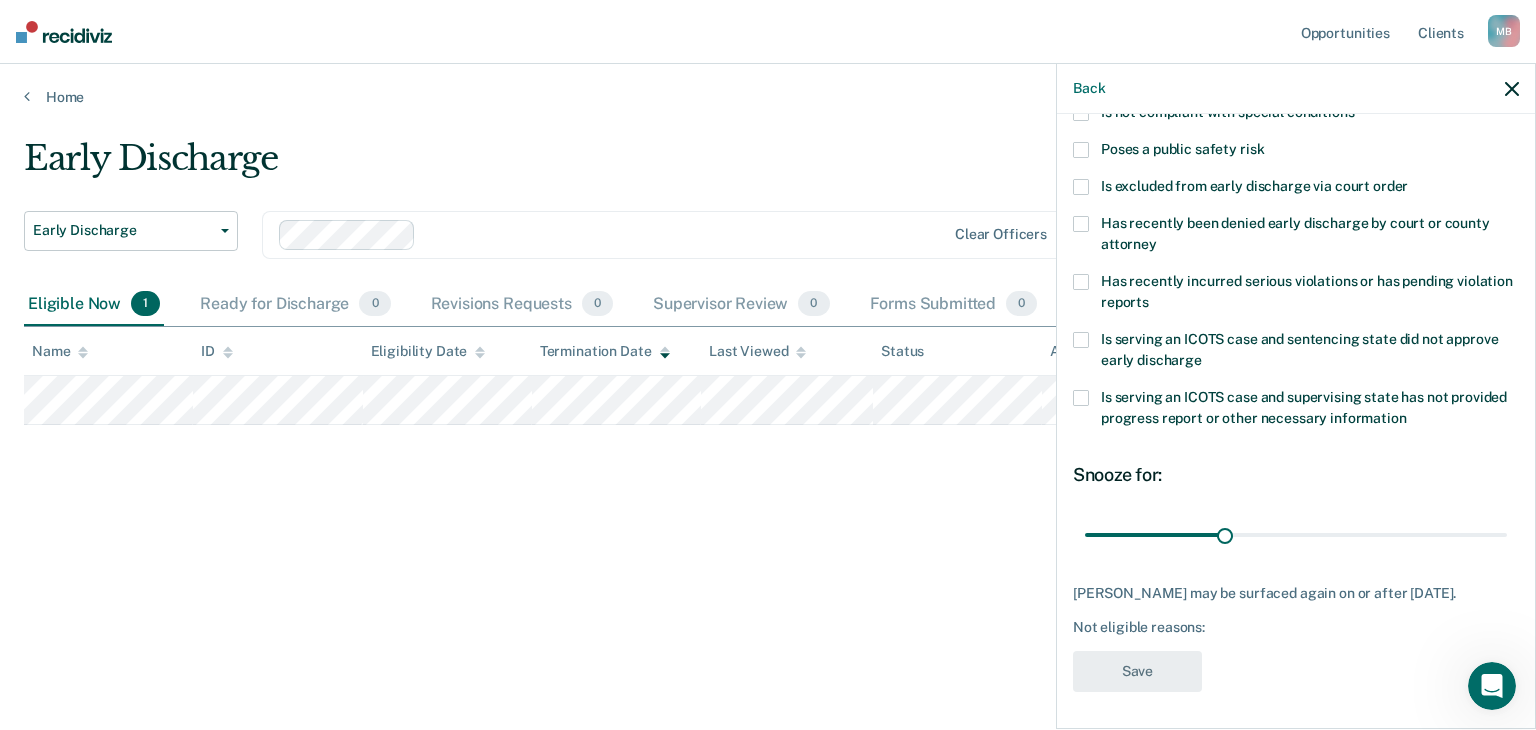 click on "Is serving an ICOTS case and sentencing state did not approve early discharge" at bounding box center (1296, 353) 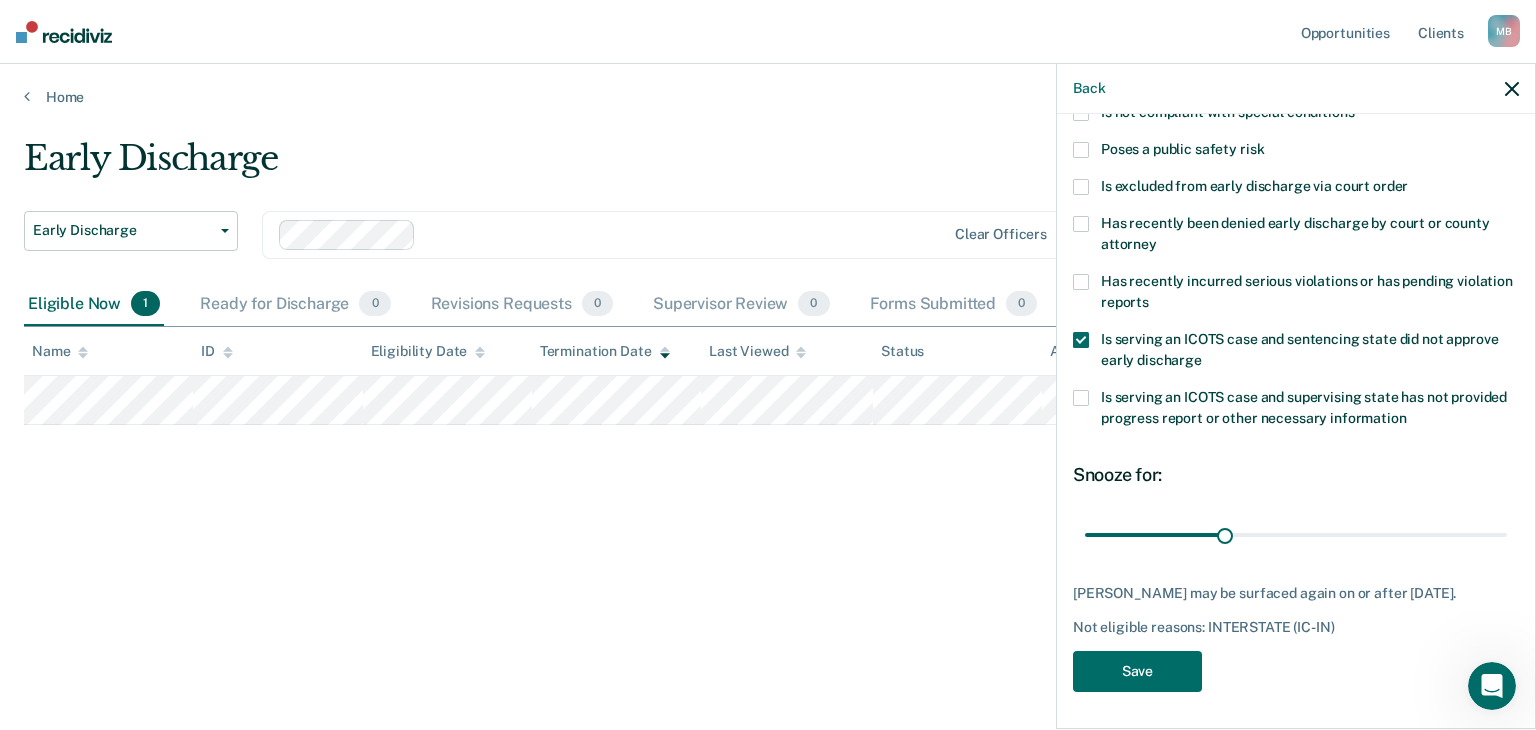 click at bounding box center (1081, 340) 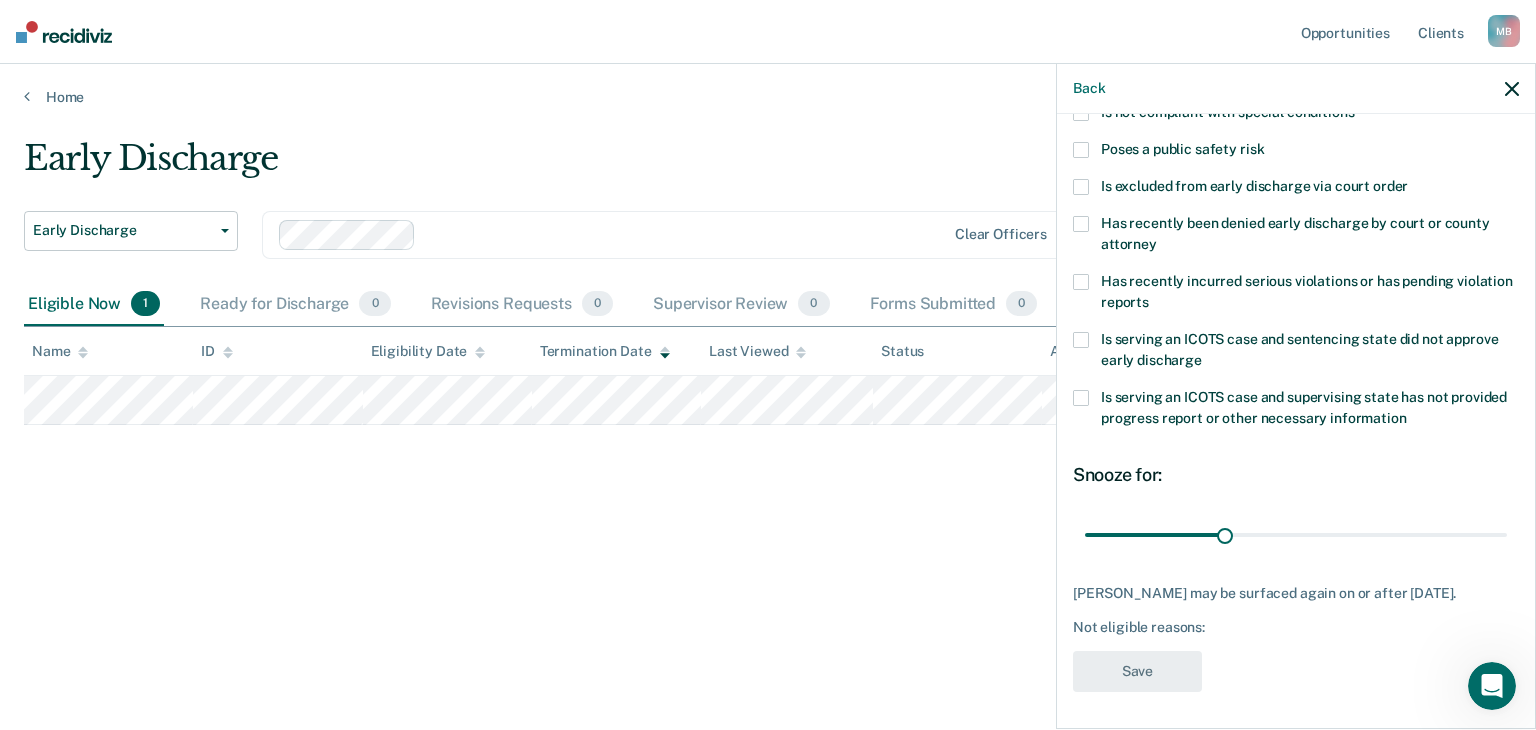 click at bounding box center [1081, 340] 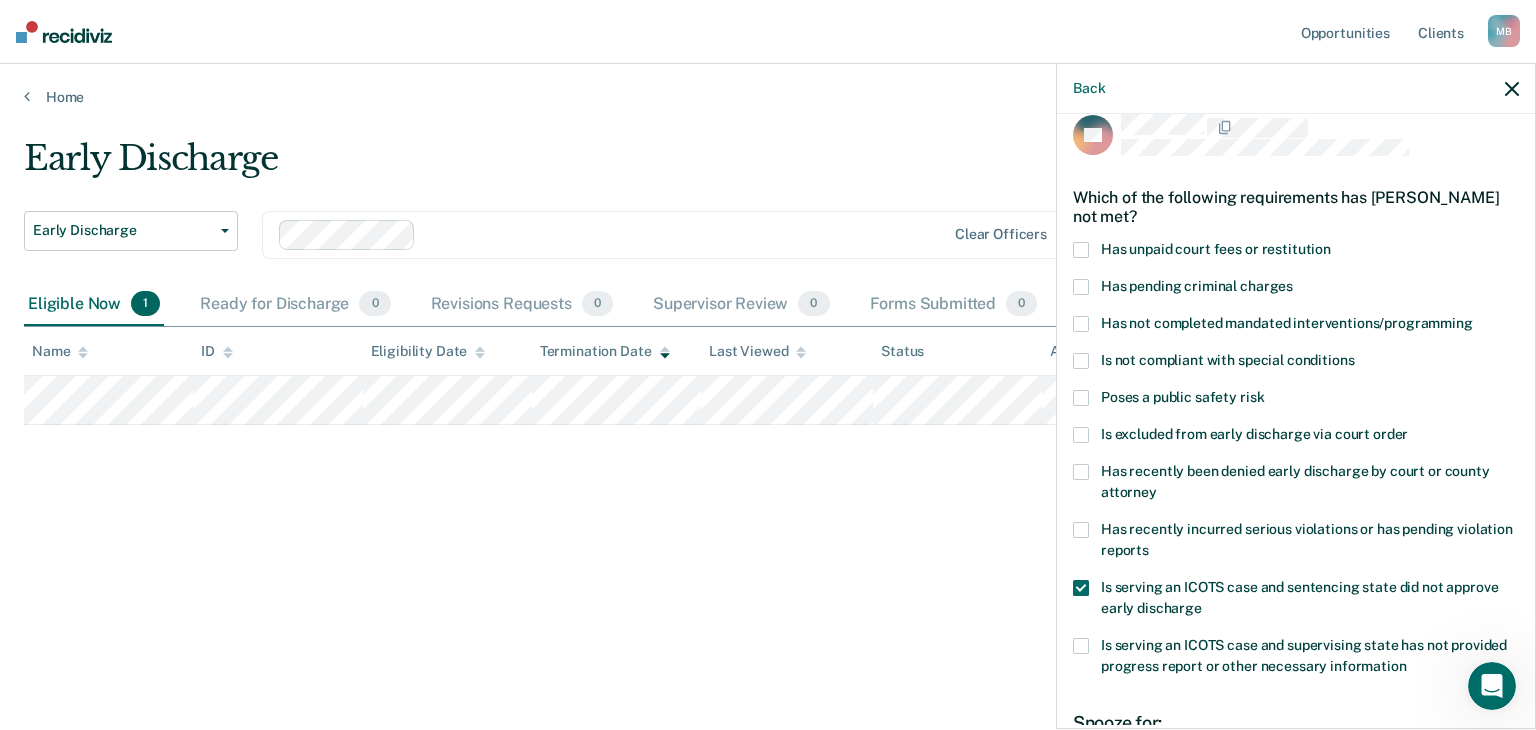 scroll, scrollTop: 25, scrollLeft: 0, axis: vertical 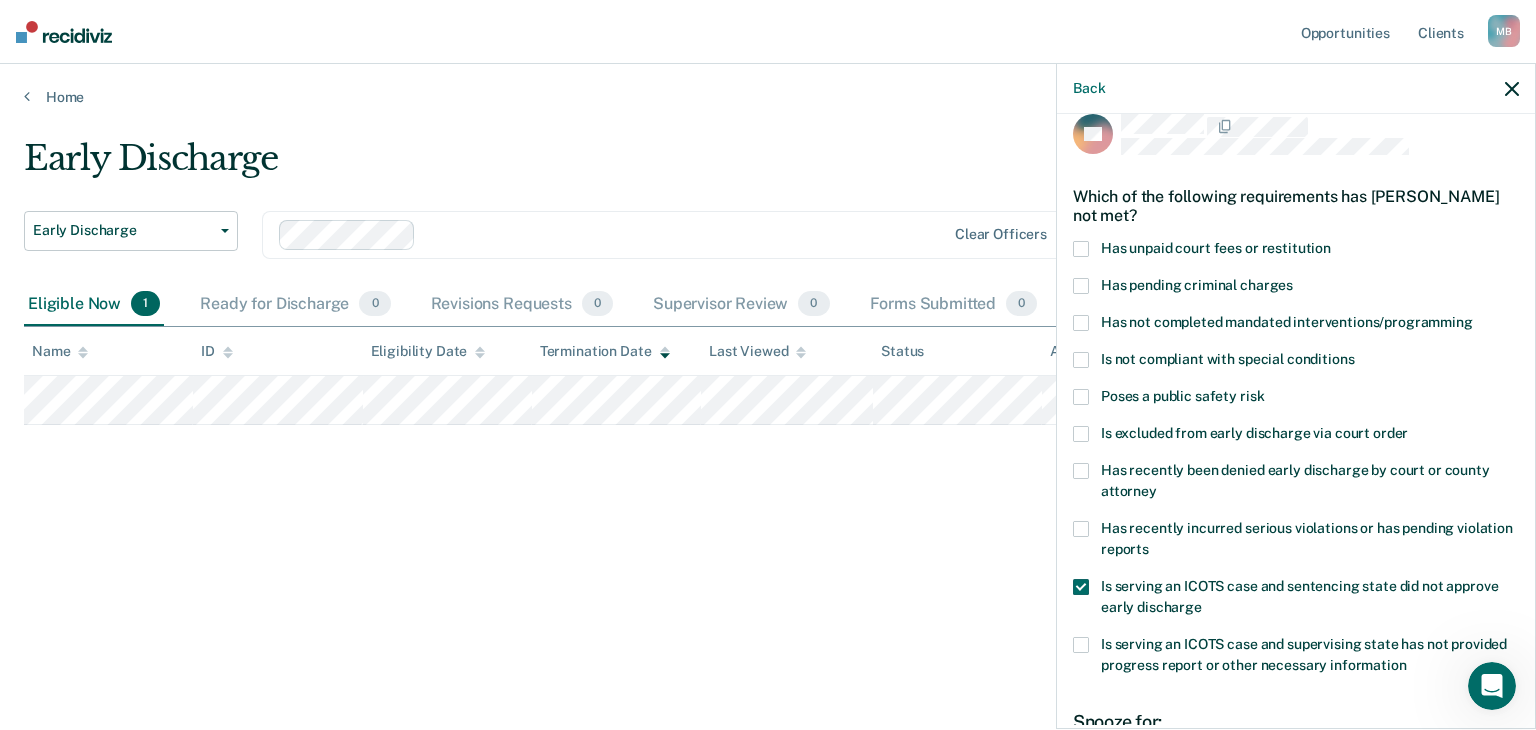 click at bounding box center [1081, 587] 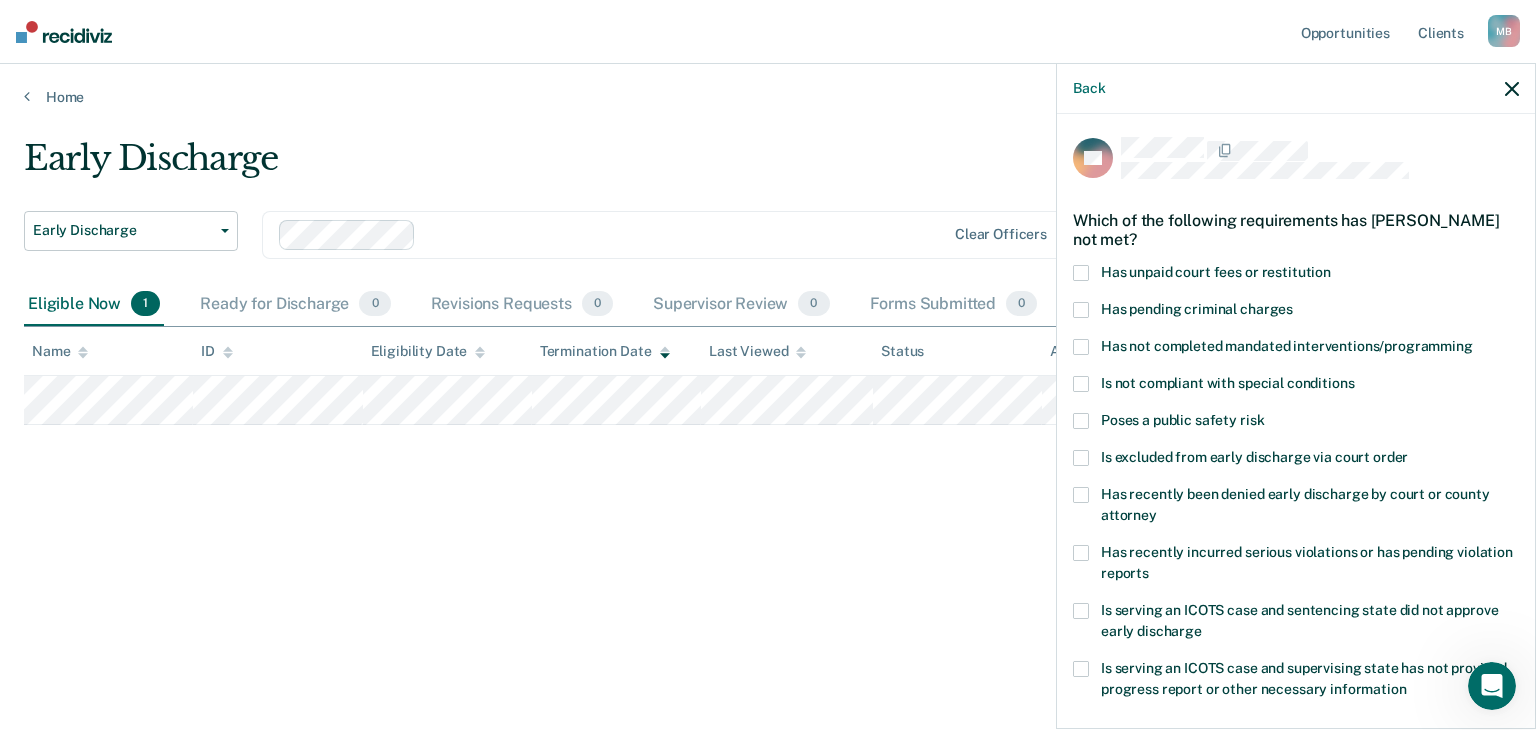 scroll, scrollTop: 0, scrollLeft: 0, axis: both 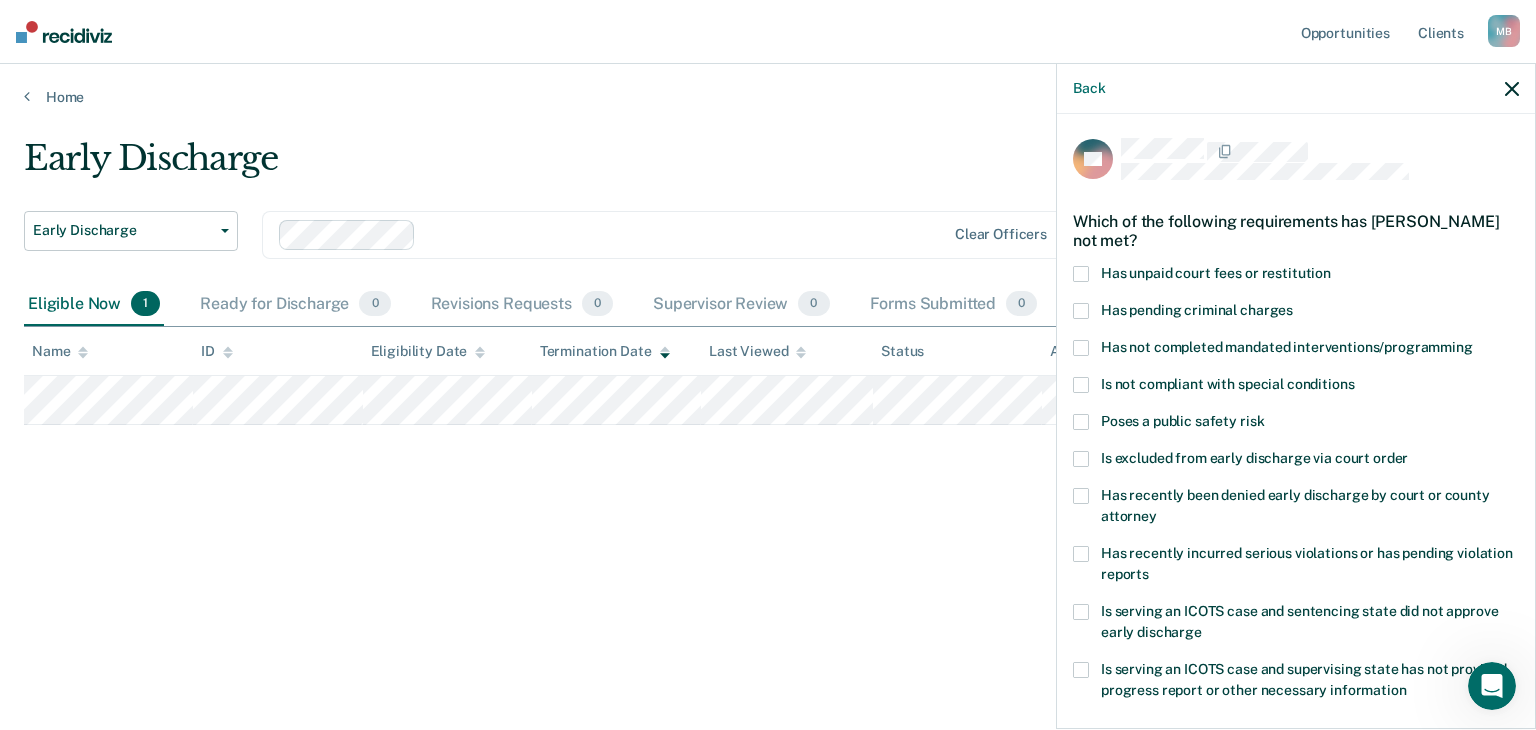 click on "Back" at bounding box center (1296, 89) 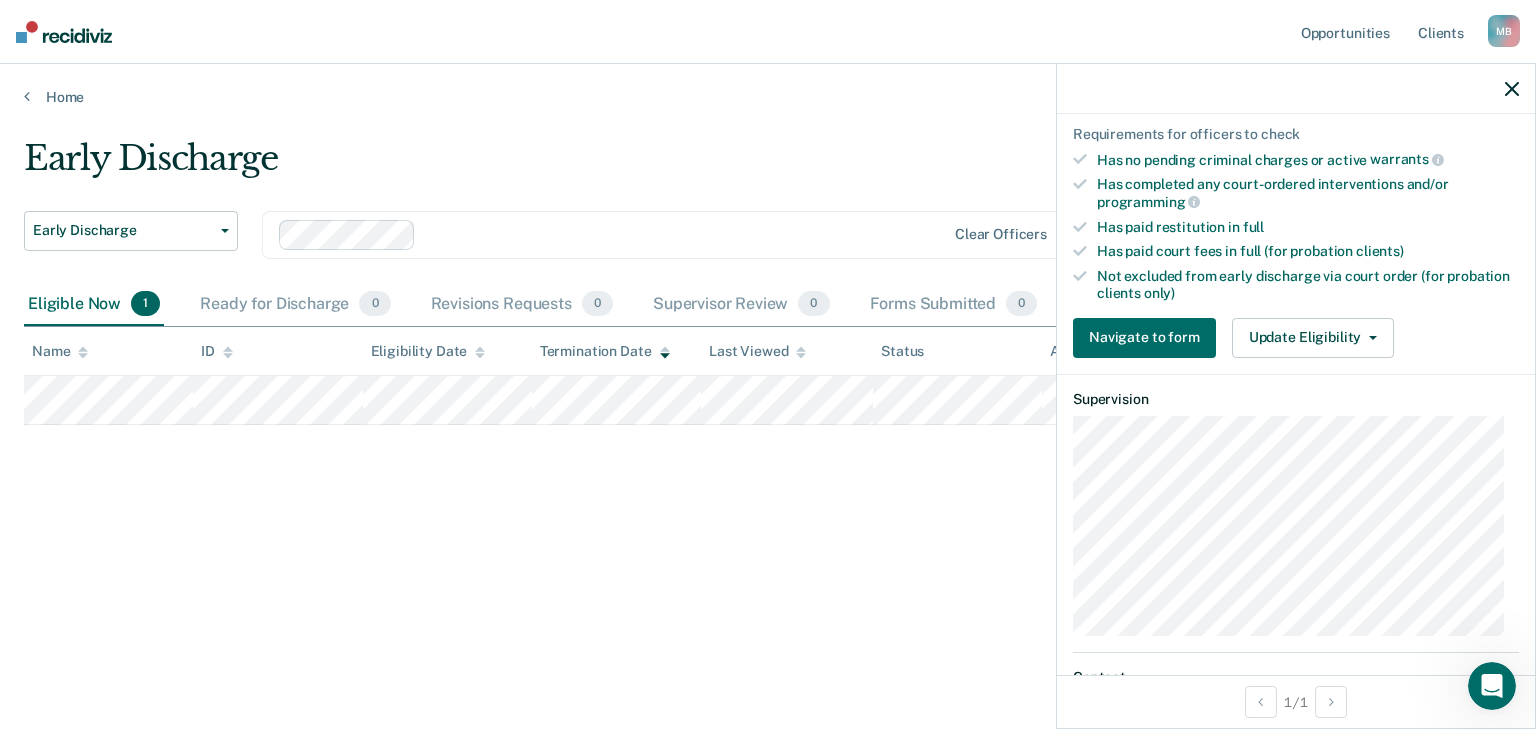 scroll, scrollTop: 481, scrollLeft: 0, axis: vertical 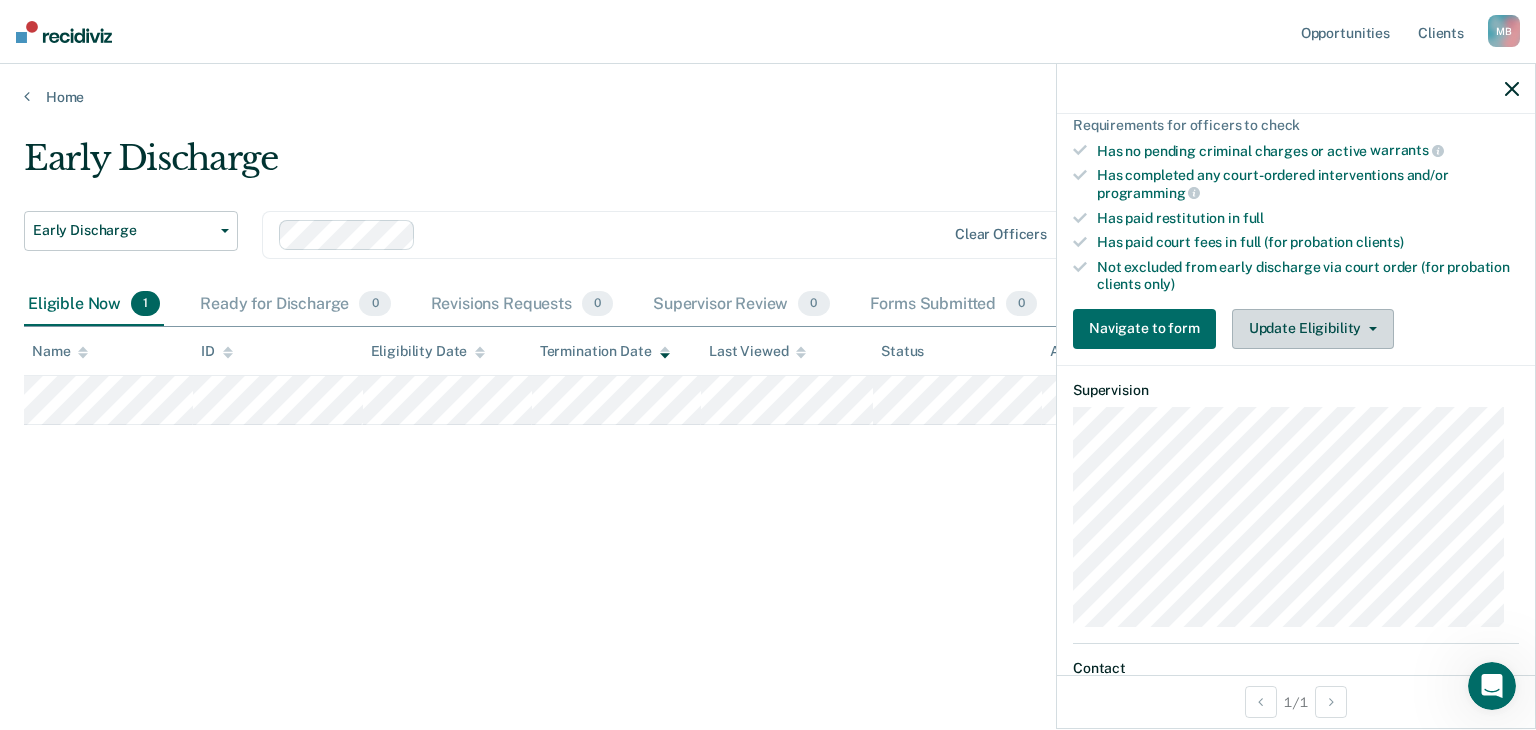 click on "Update Eligibility" at bounding box center (1313, 329) 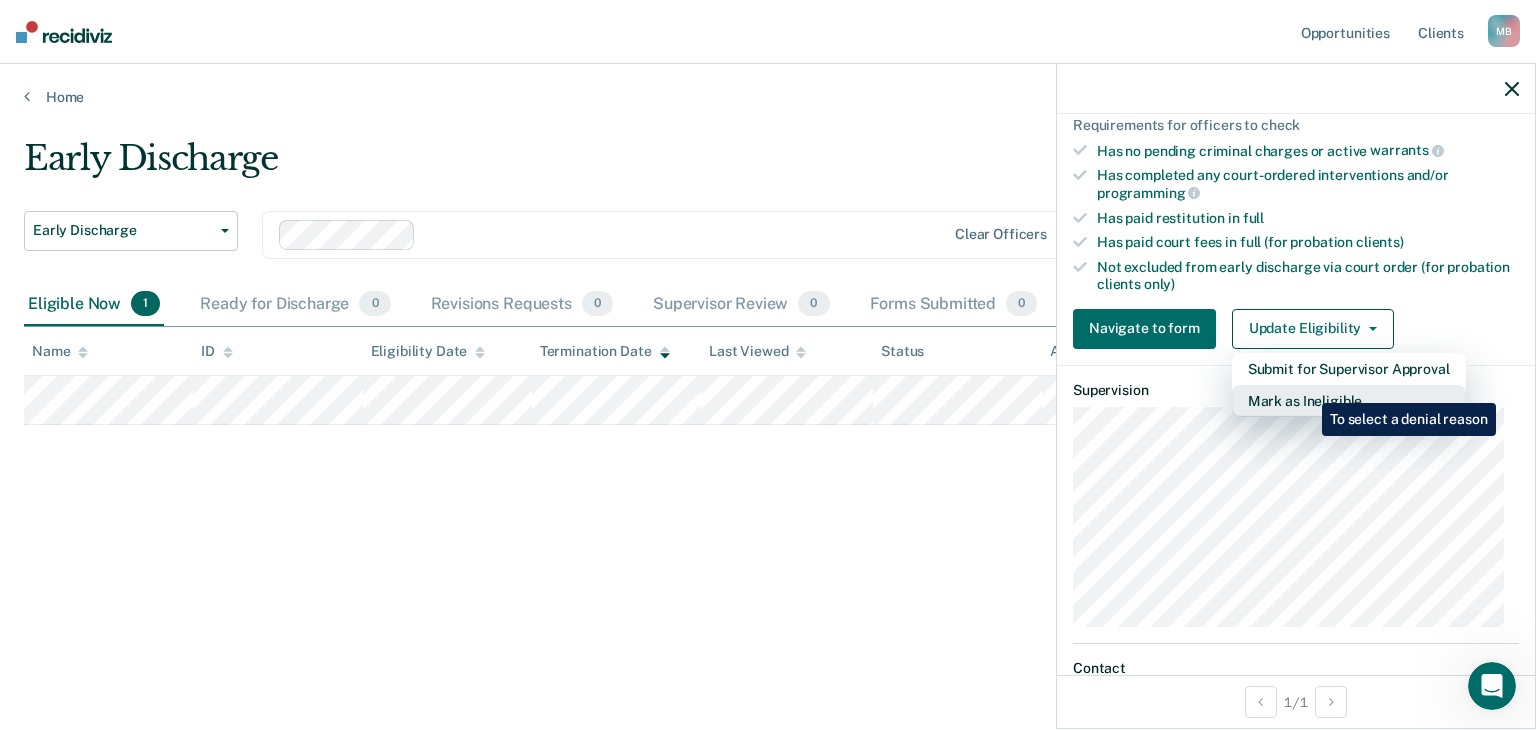click on "Mark as Ineligible" at bounding box center [1349, 401] 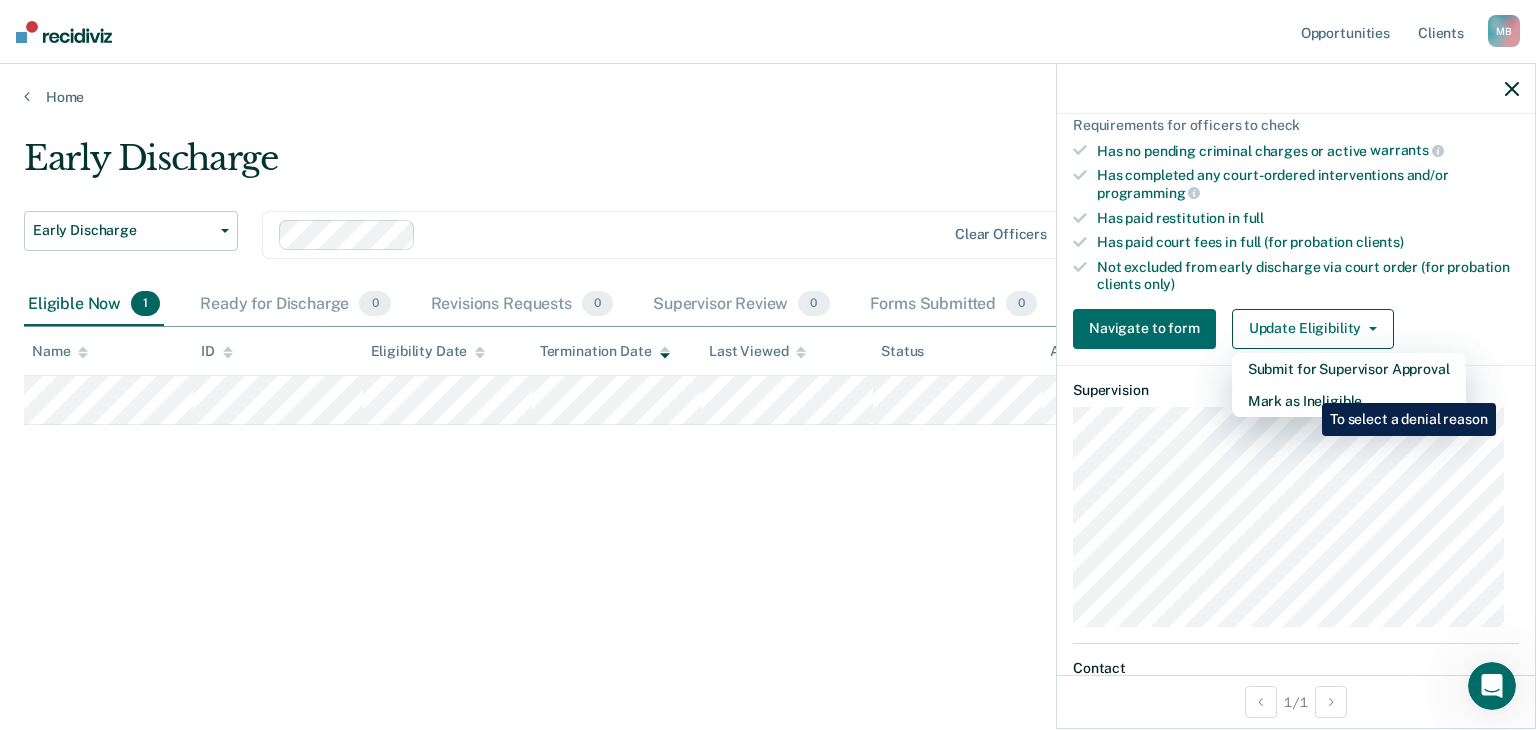 scroll, scrollTop: 272, scrollLeft: 0, axis: vertical 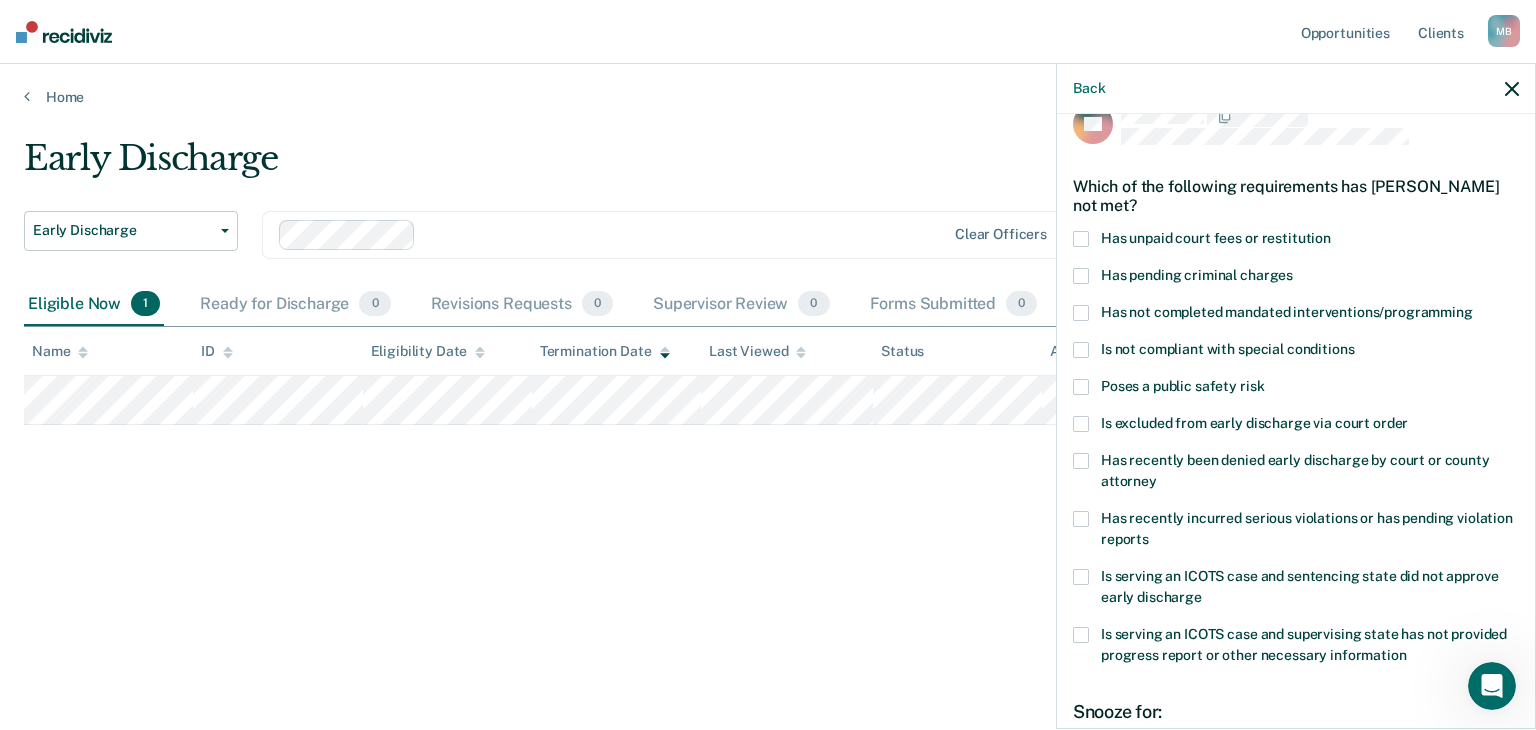 click at bounding box center (1081, 276) 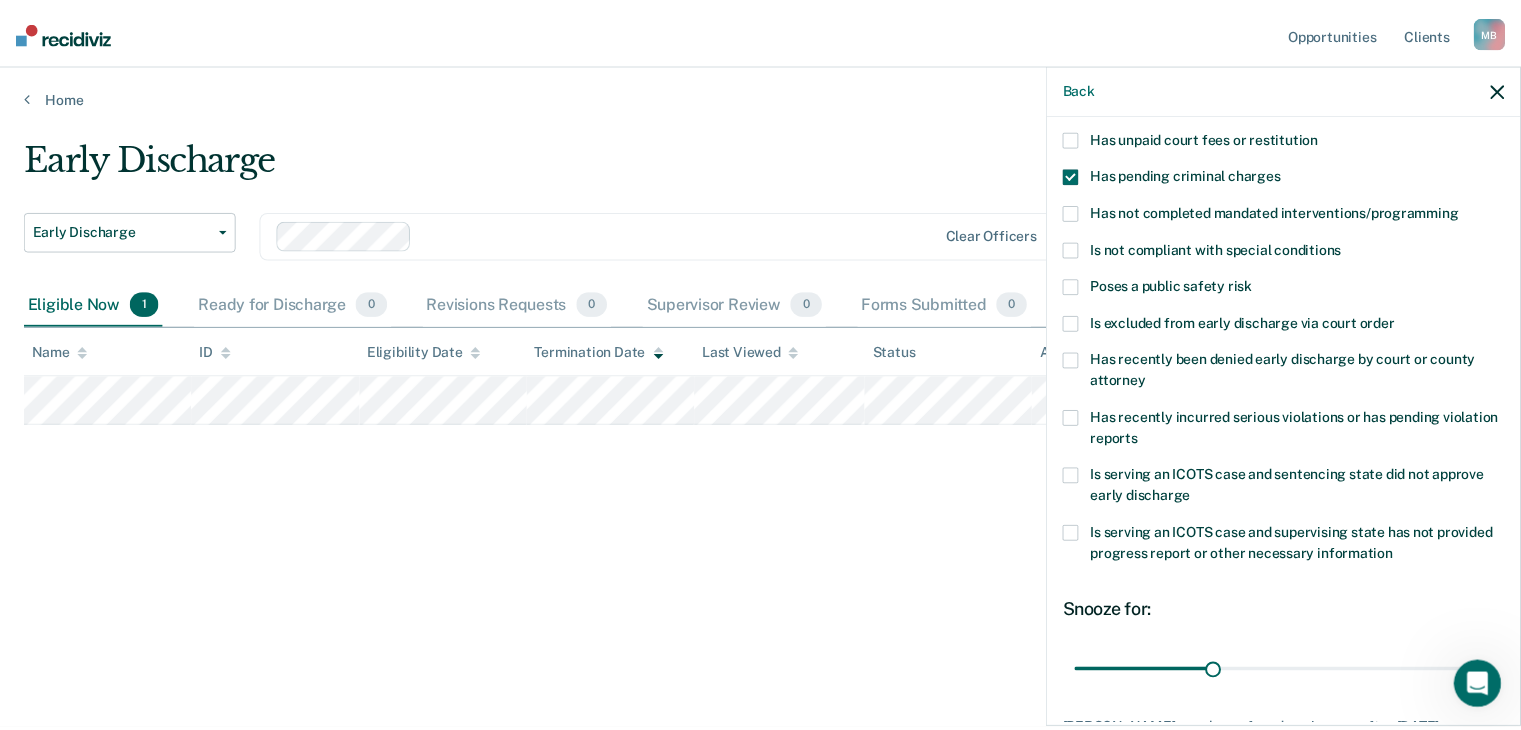 scroll, scrollTop: 272, scrollLeft: 0, axis: vertical 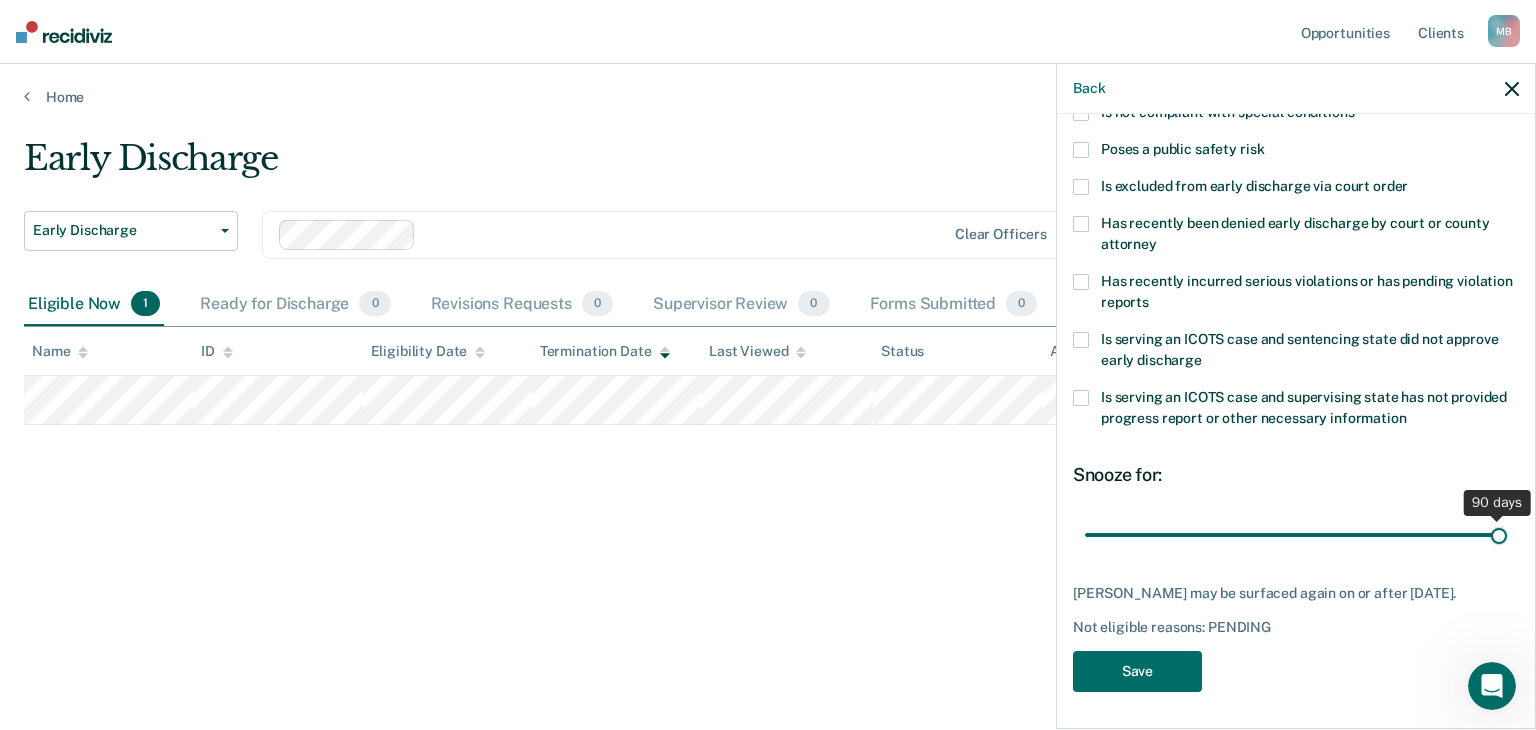 drag, startPoint x: 1216, startPoint y: 531, endPoint x: 1535, endPoint y: 538, distance: 319.07678 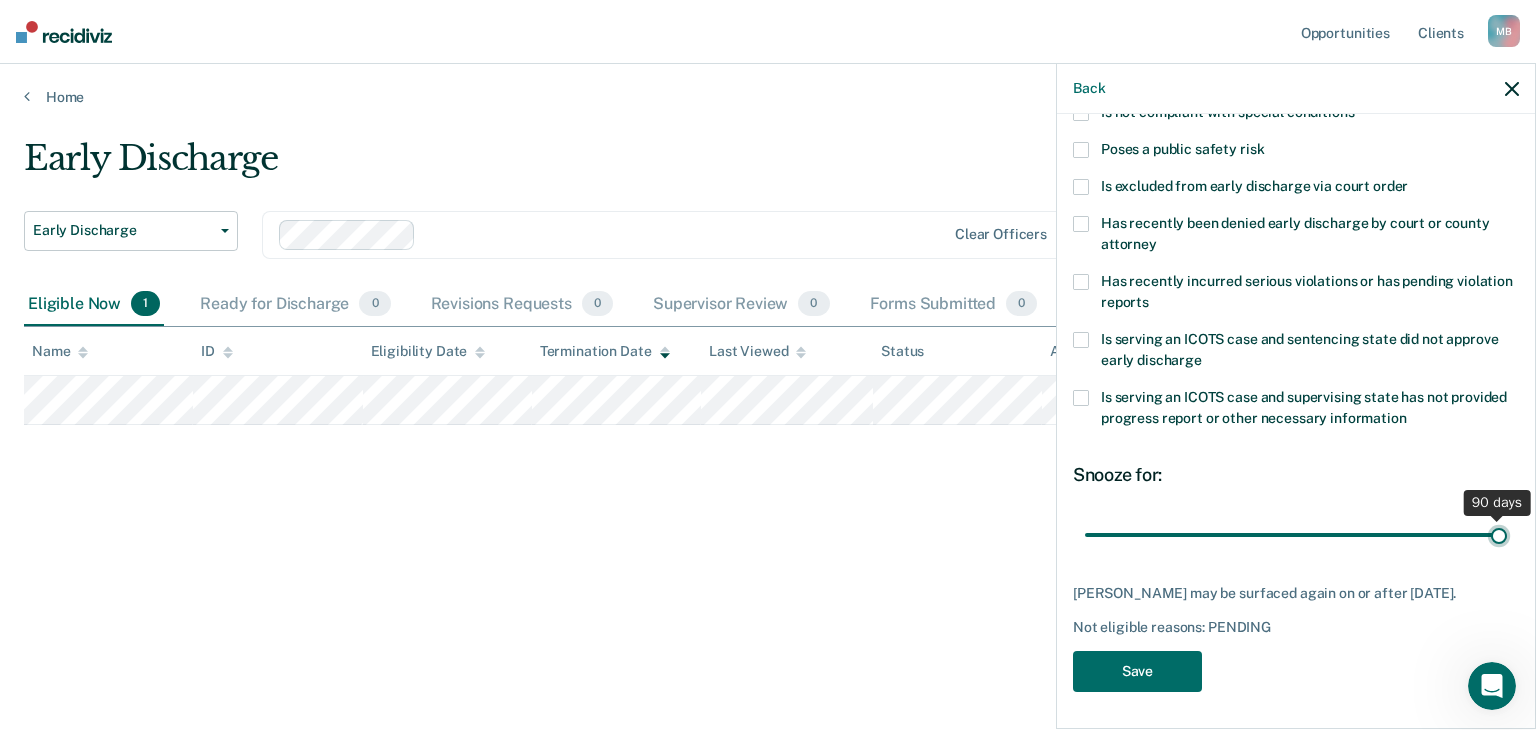 type on "90" 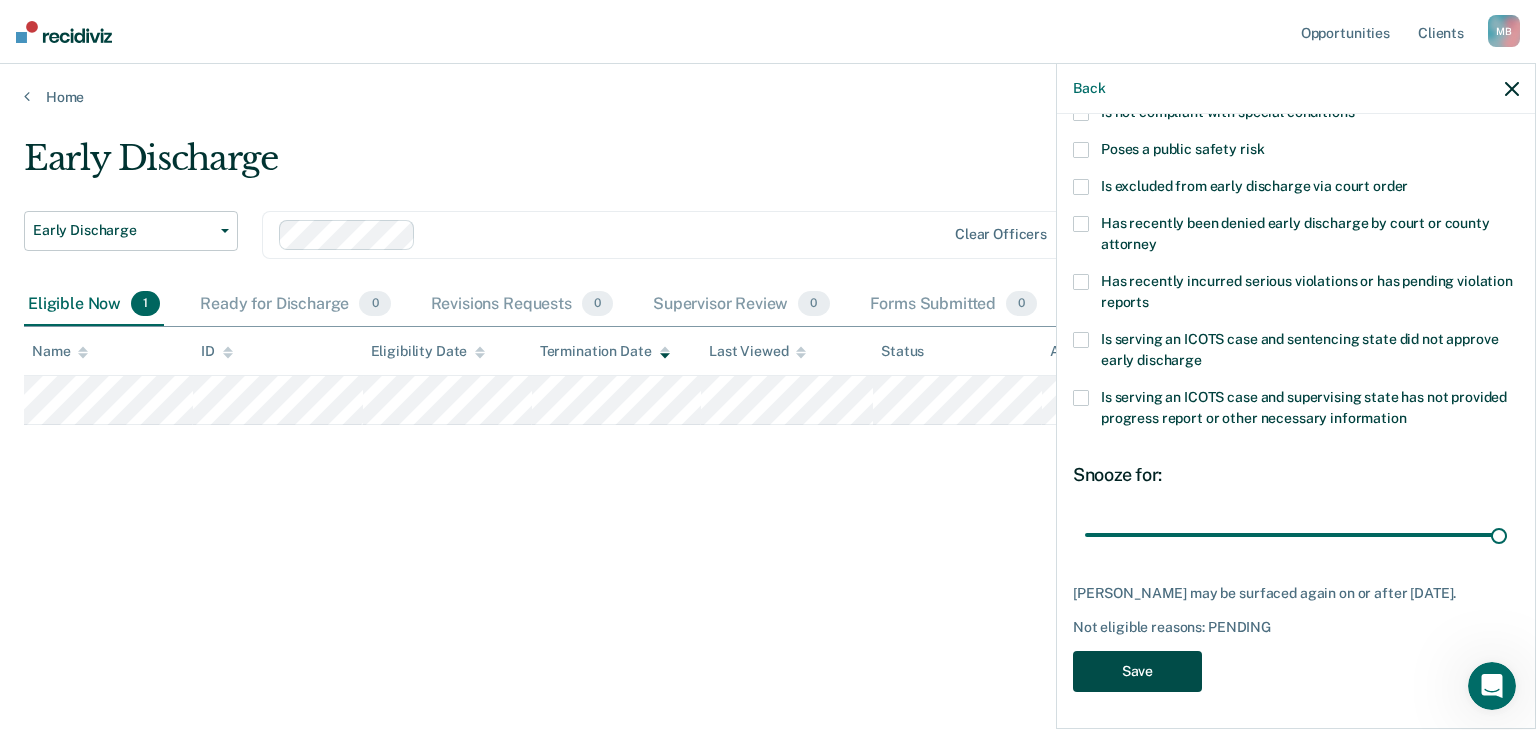 click on "Save" at bounding box center (1137, 671) 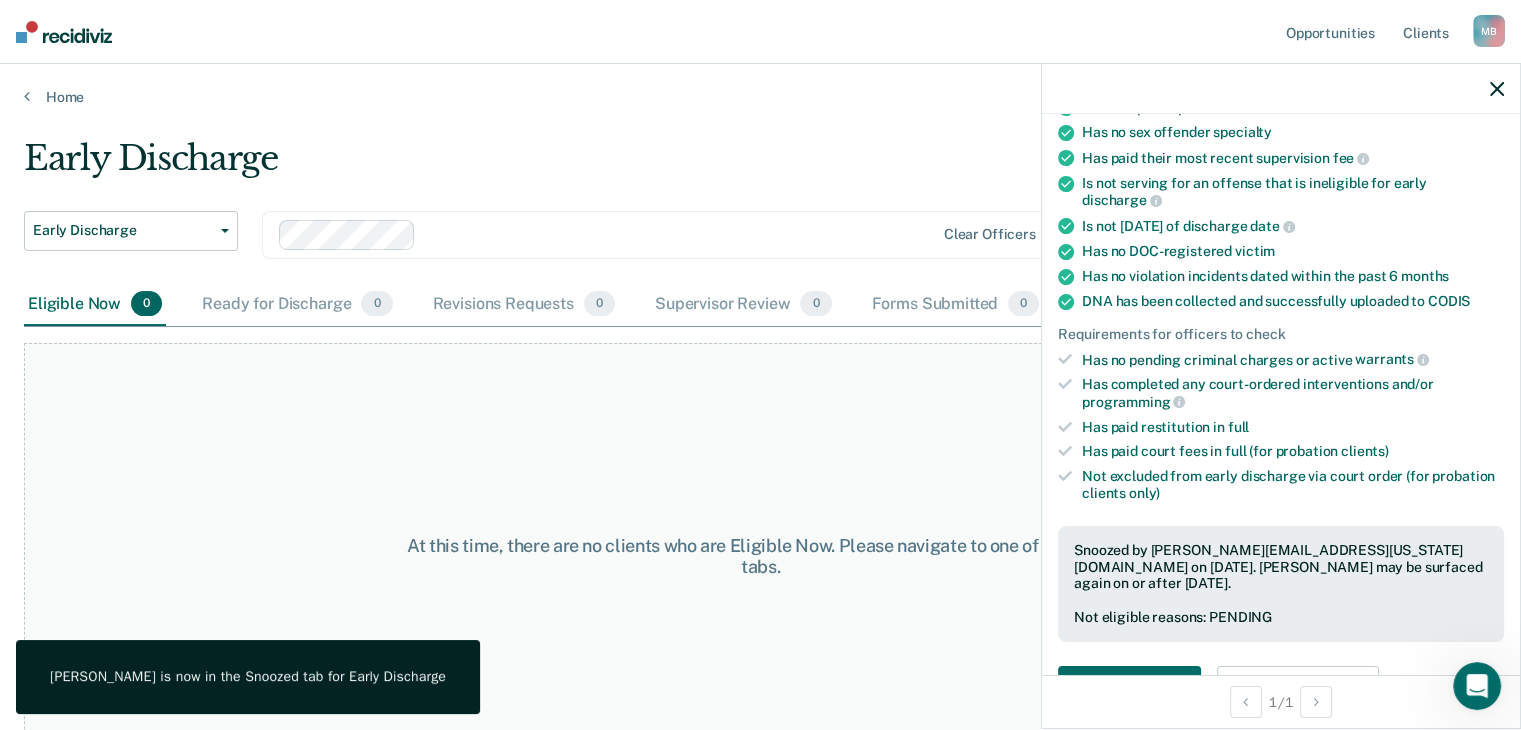 click on "At this time, there are no clients who are Eligible Now. Please navigate to one of the other tabs." at bounding box center (760, 556) 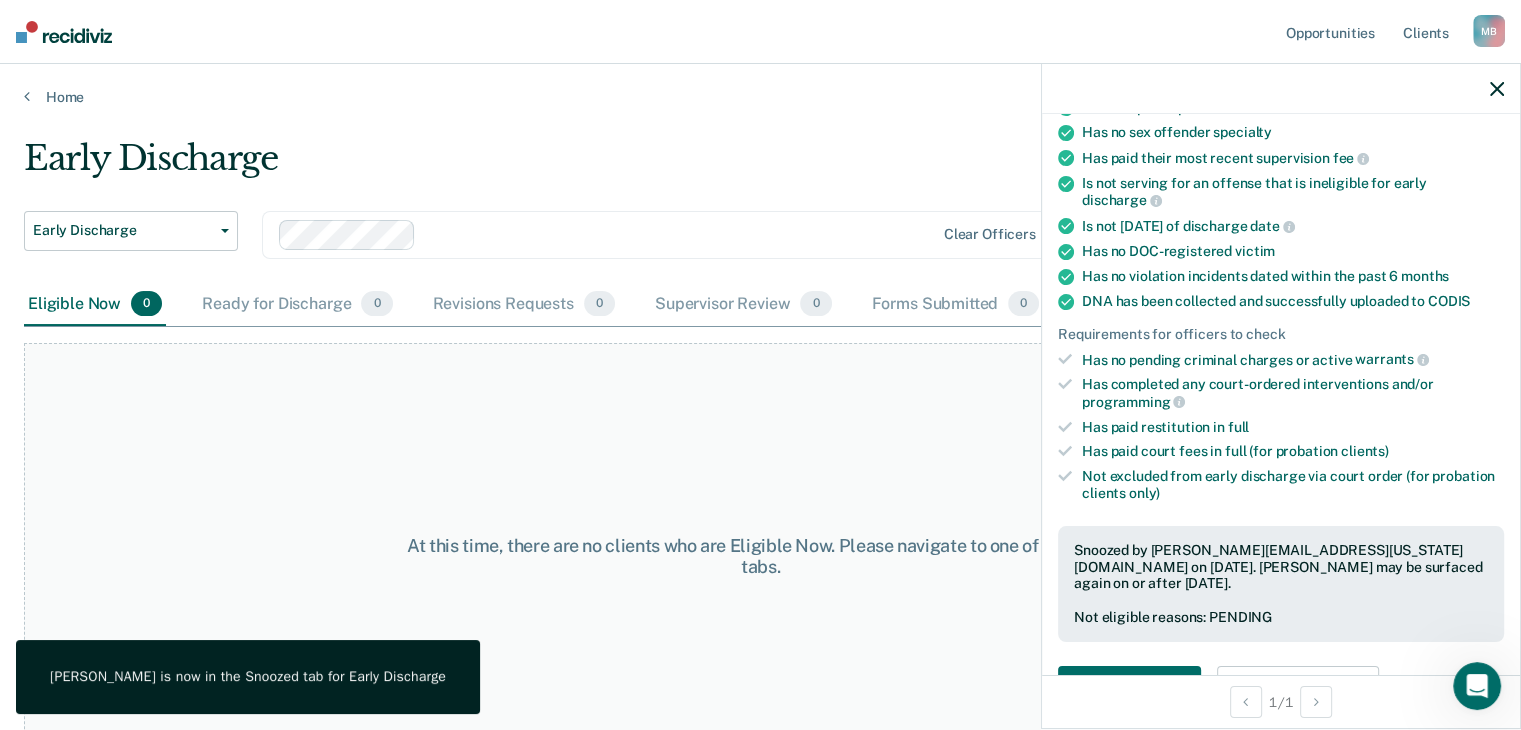 click 